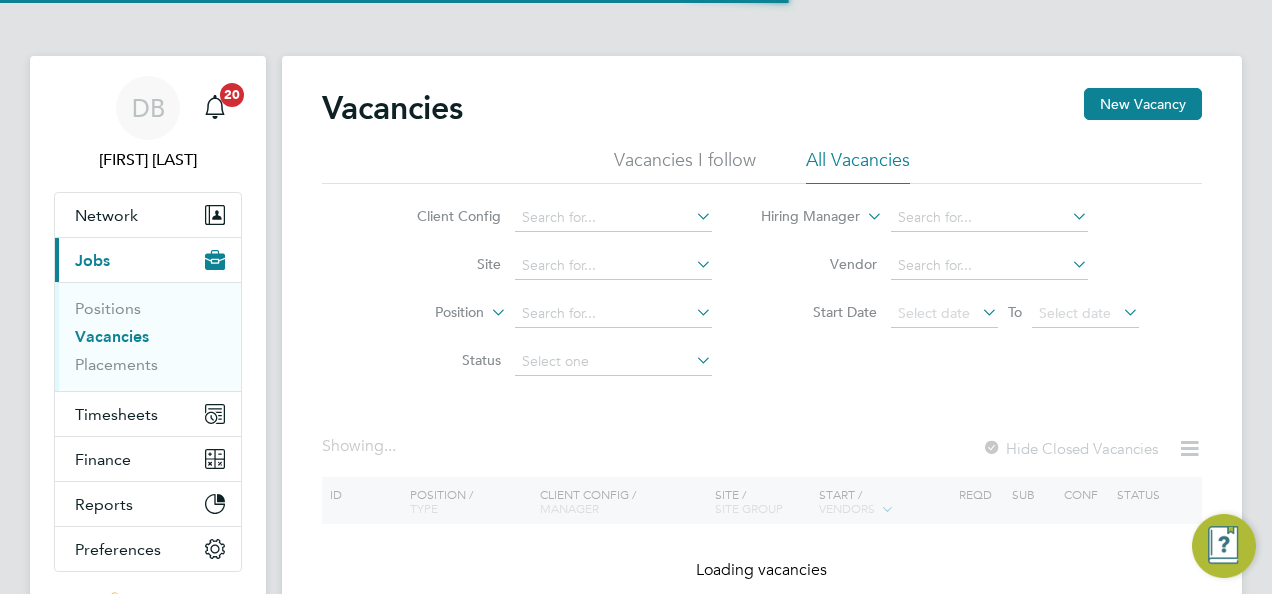 scroll, scrollTop: 0, scrollLeft: 0, axis: both 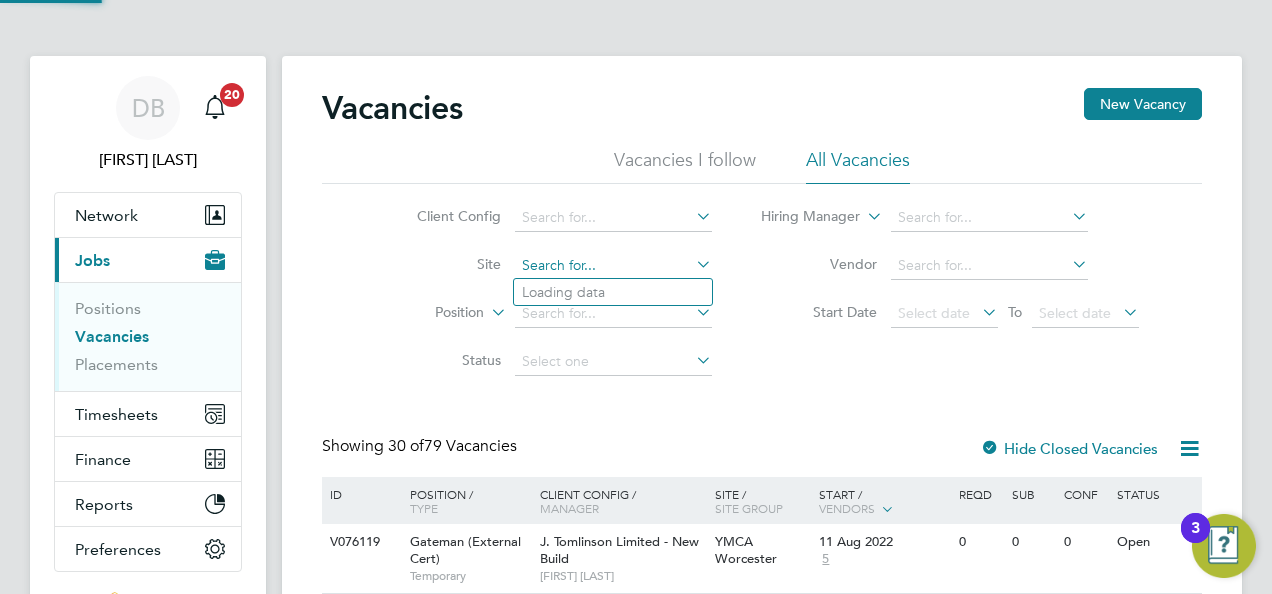 click 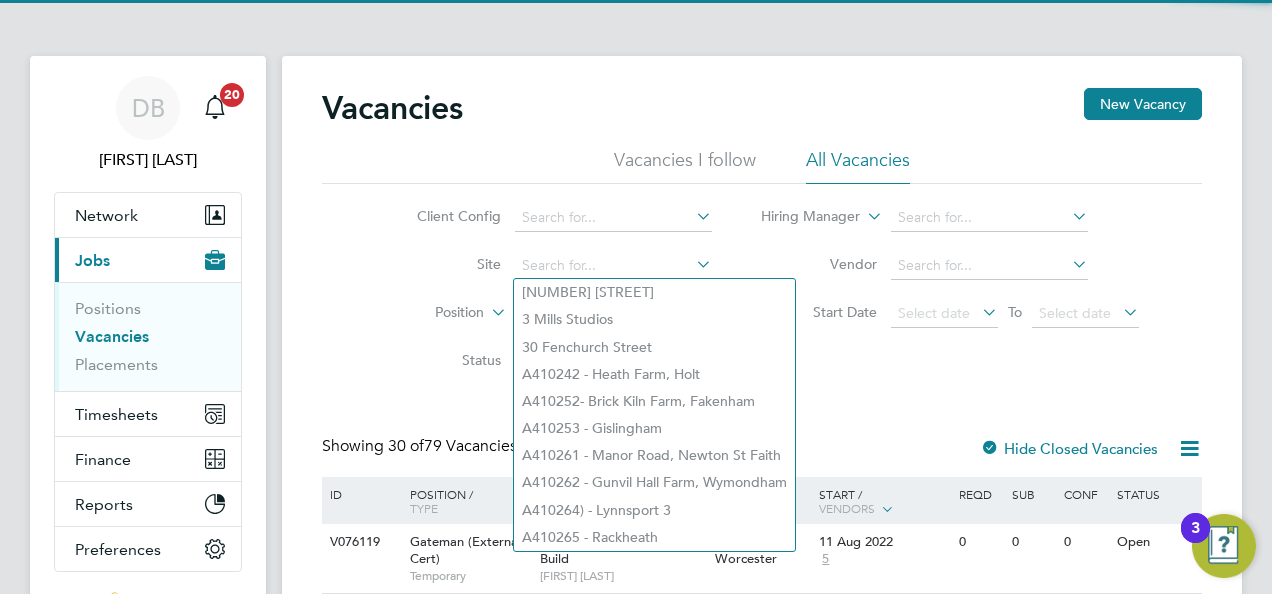 click on "Site" 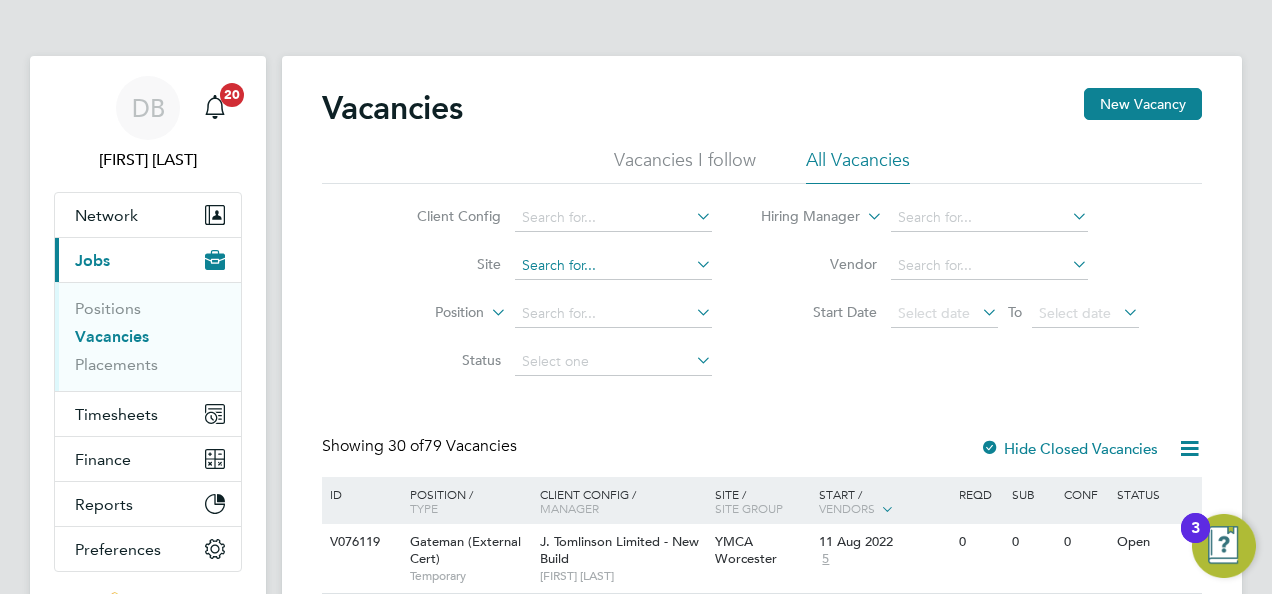 click 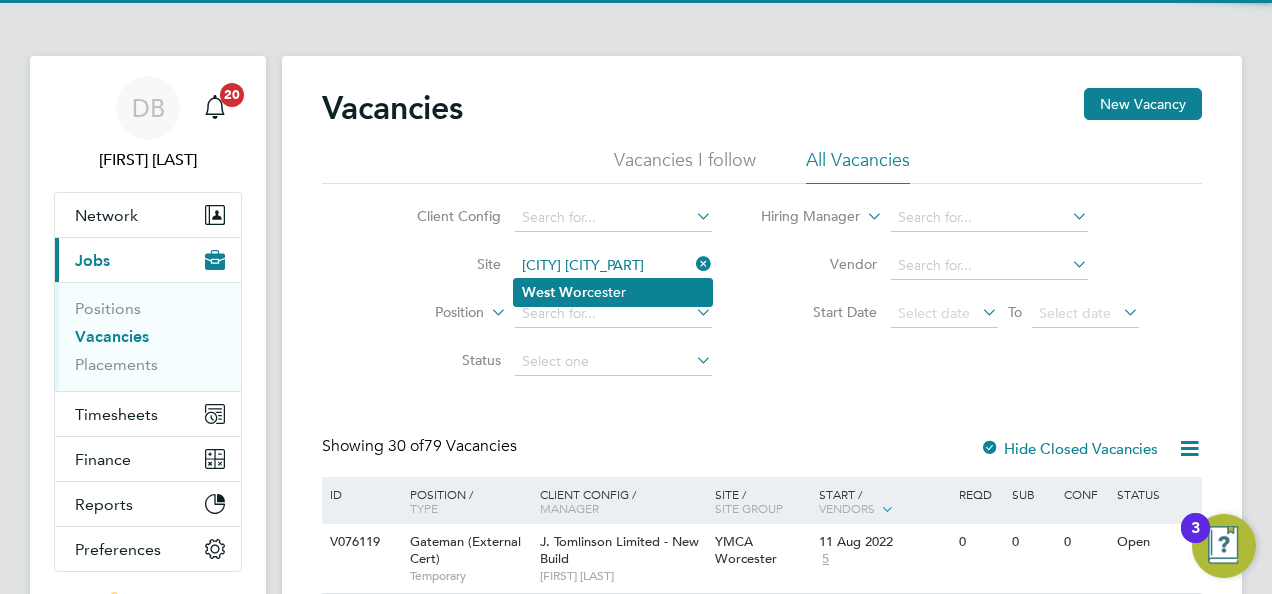 type on "West Worcester" 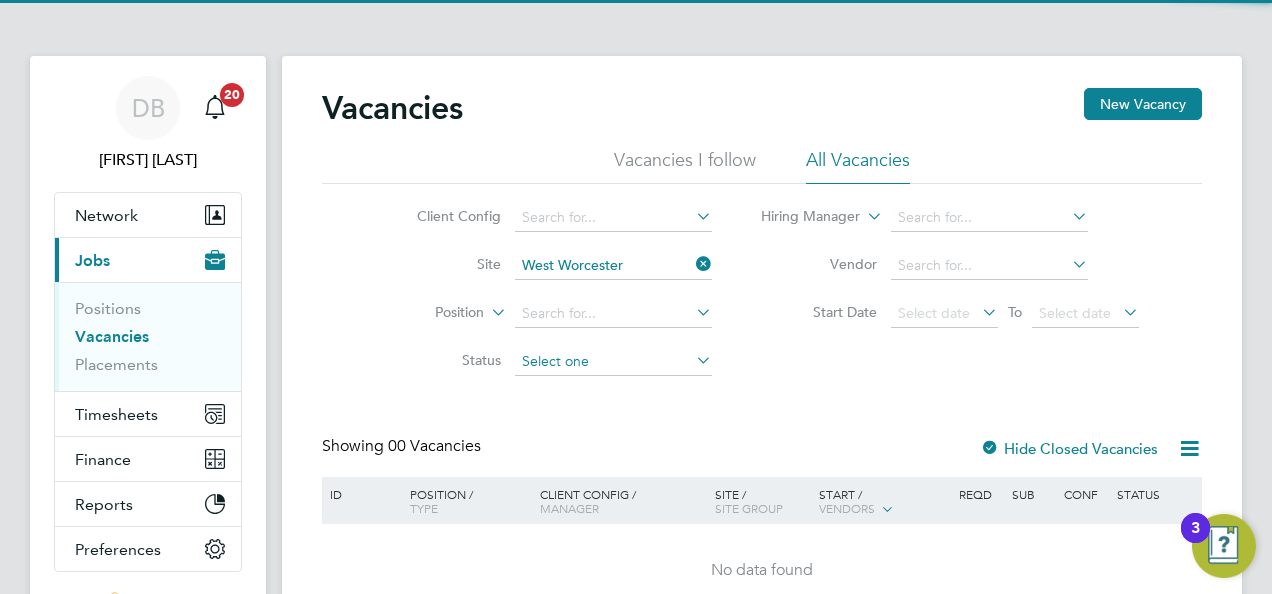 scroll, scrollTop: 149, scrollLeft: 0, axis: vertical 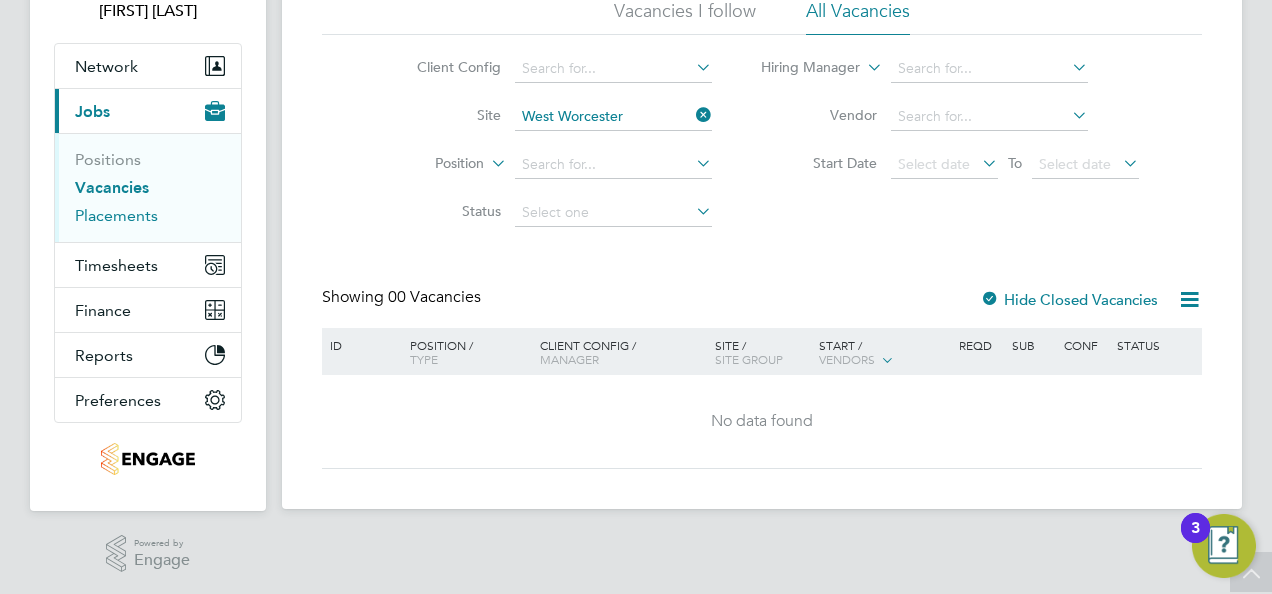 click on "Placements" at bounding box center (116, 215) 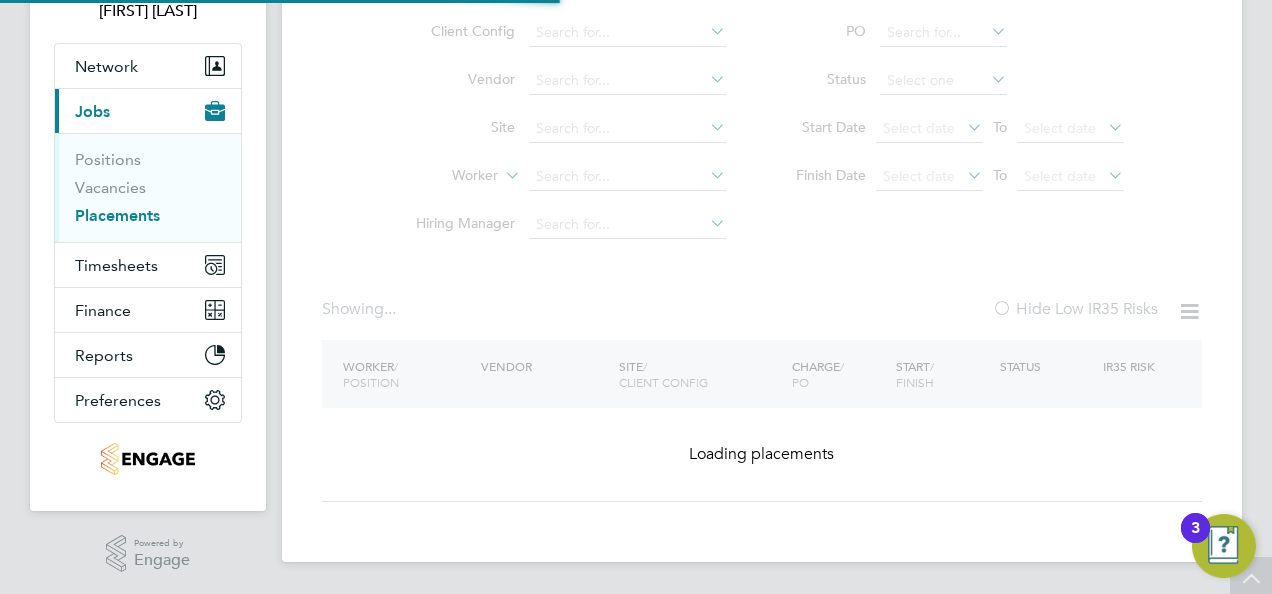 scroll, scrollTop: 0, scrollLeft: 0, axis: both 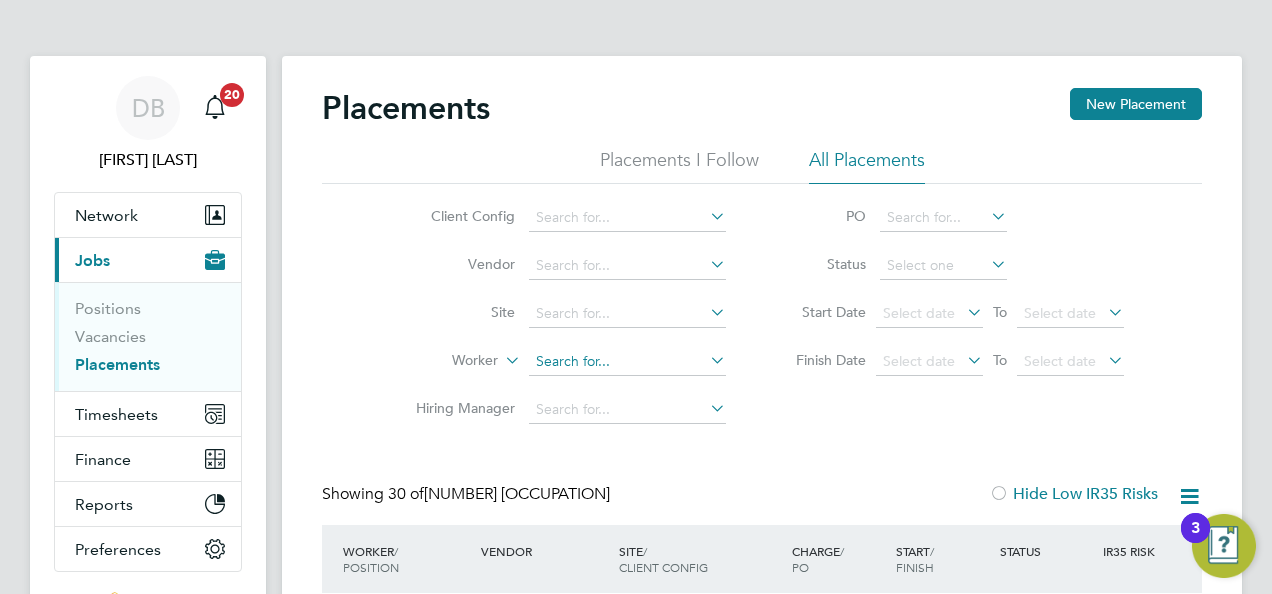 click 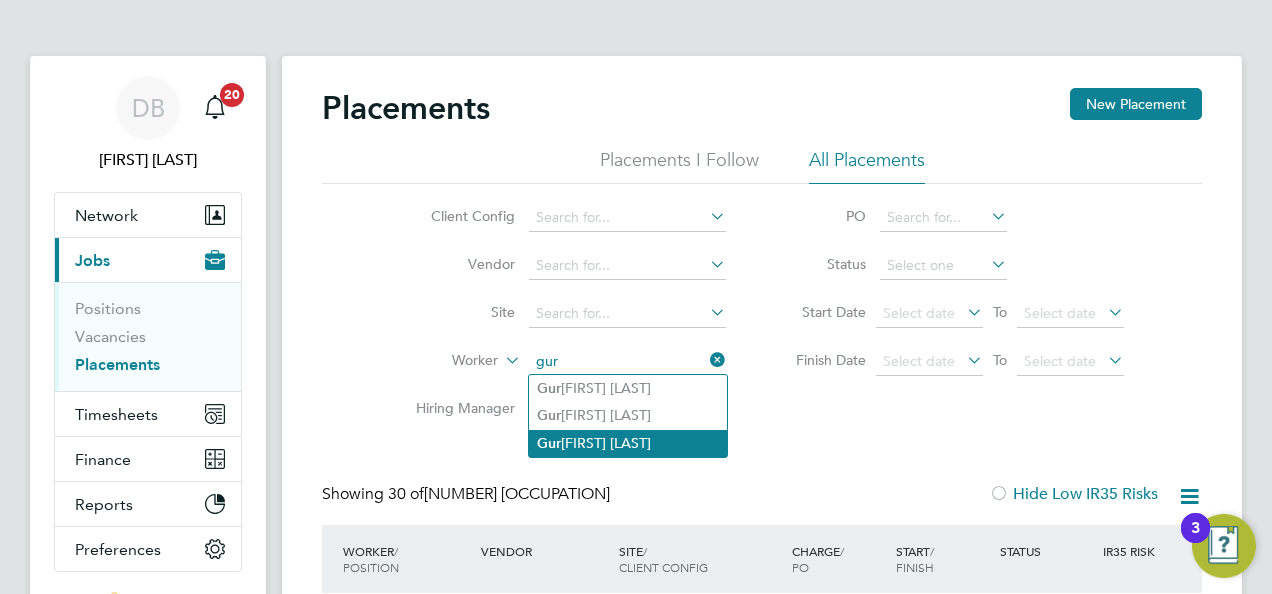 click on "Gur mail Singh" 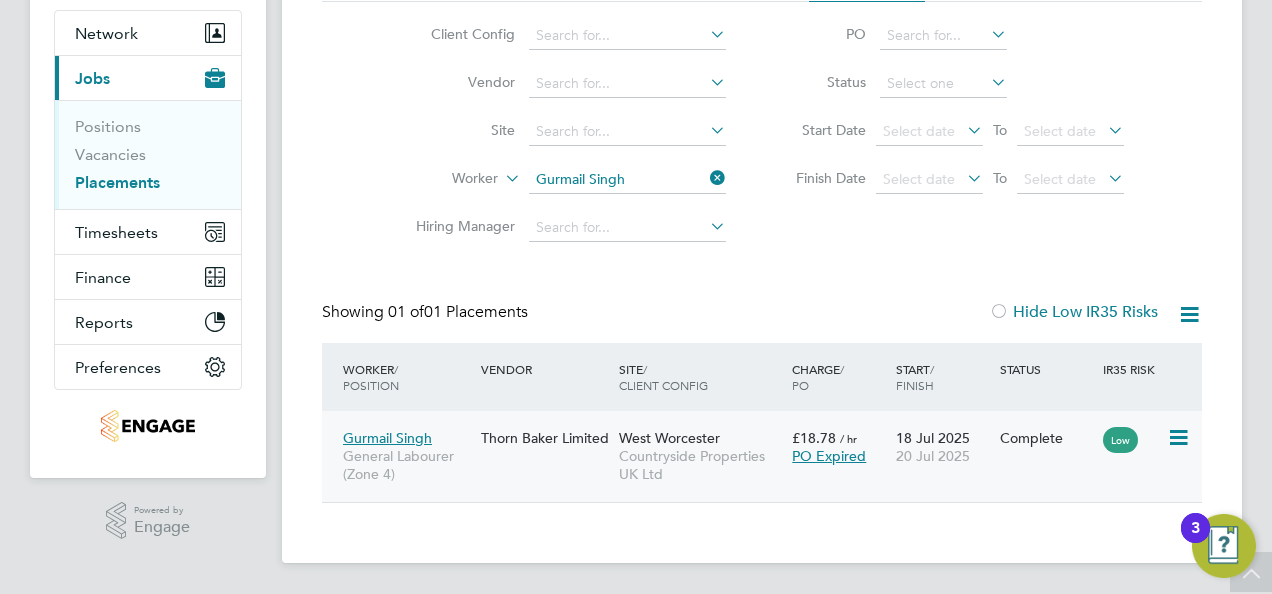 click on "Gurmail Singh" 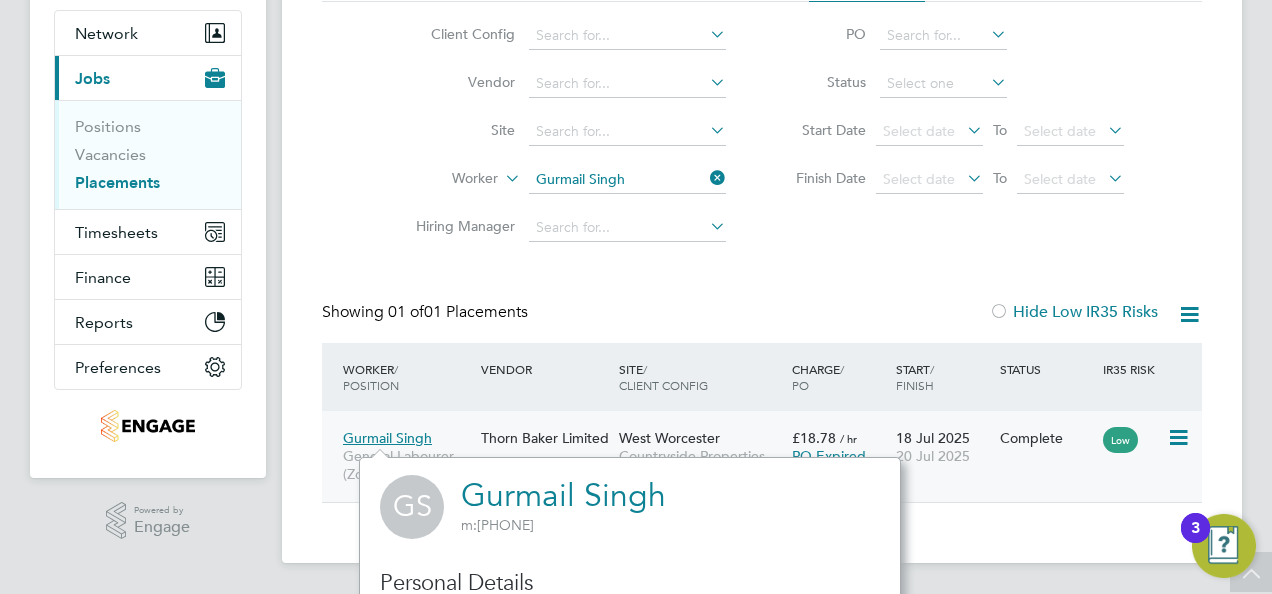 click 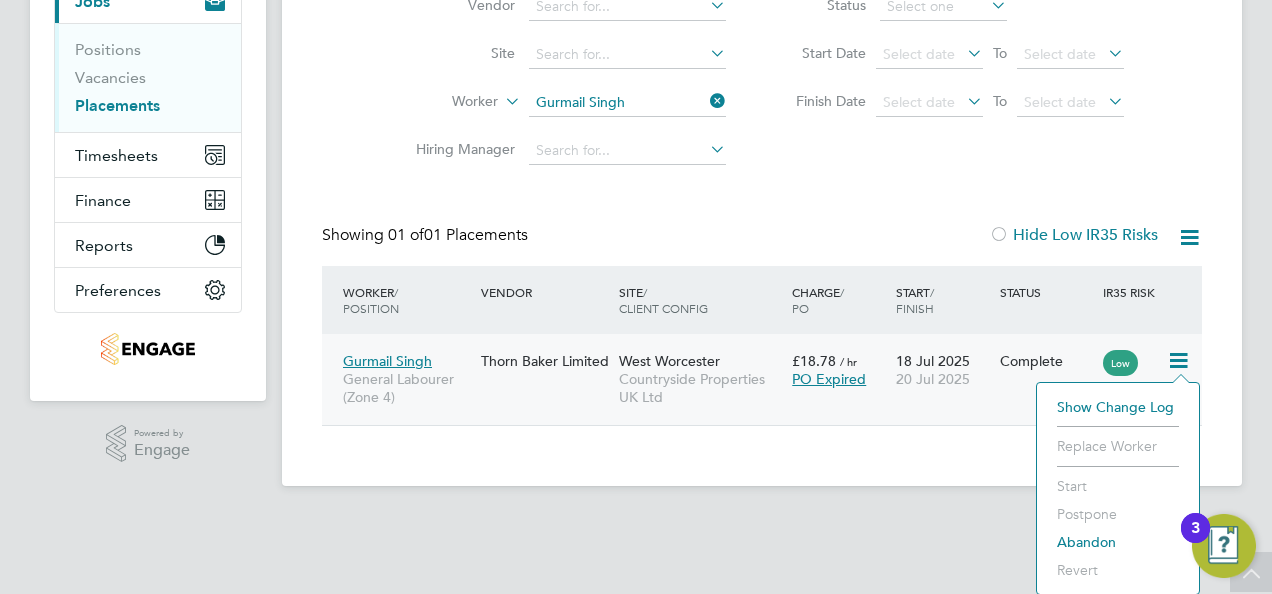 click on "Show change log" 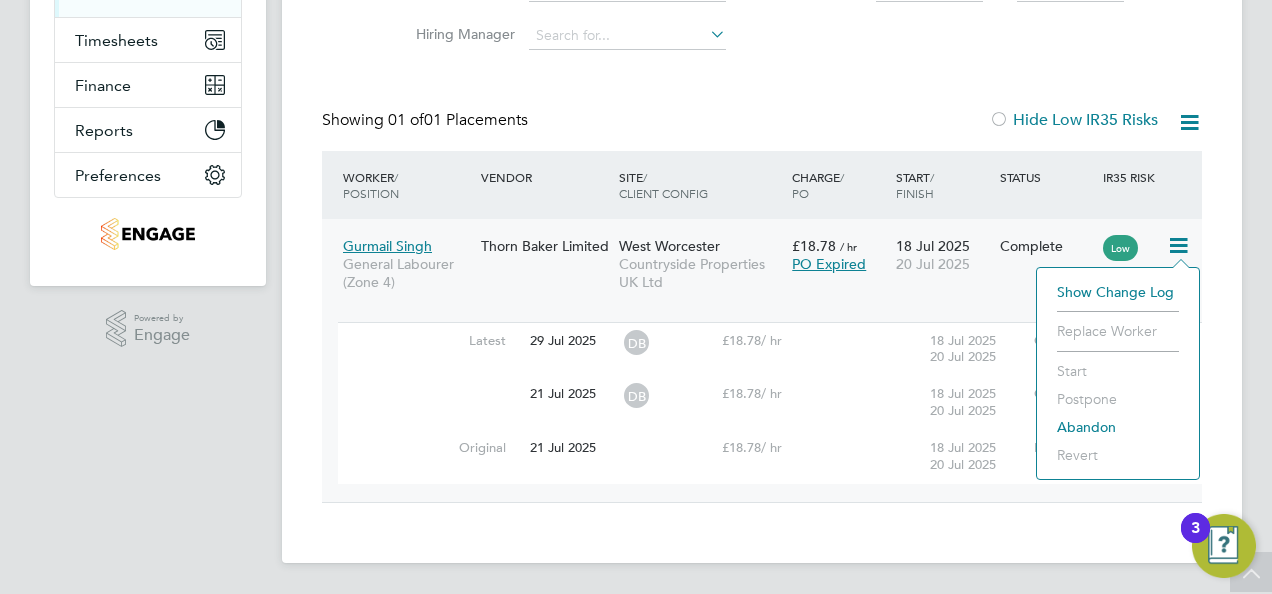 click on "£18.78  / hr" 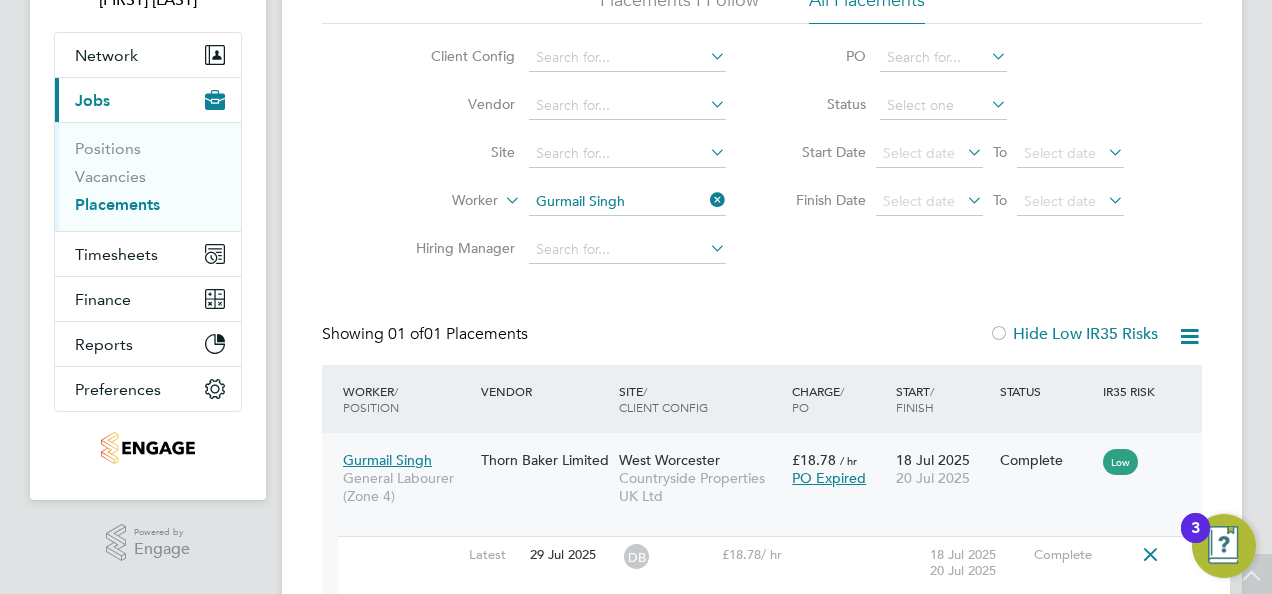 scroll, scrollTop: 0, scrollLeft: 0, axis: both 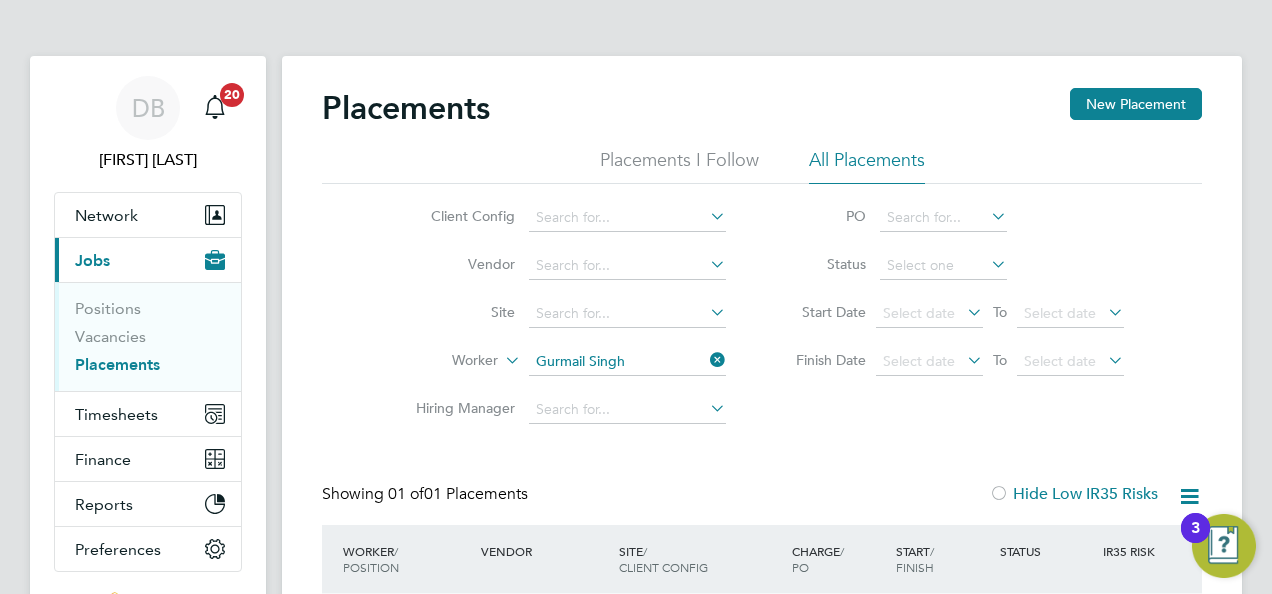 click 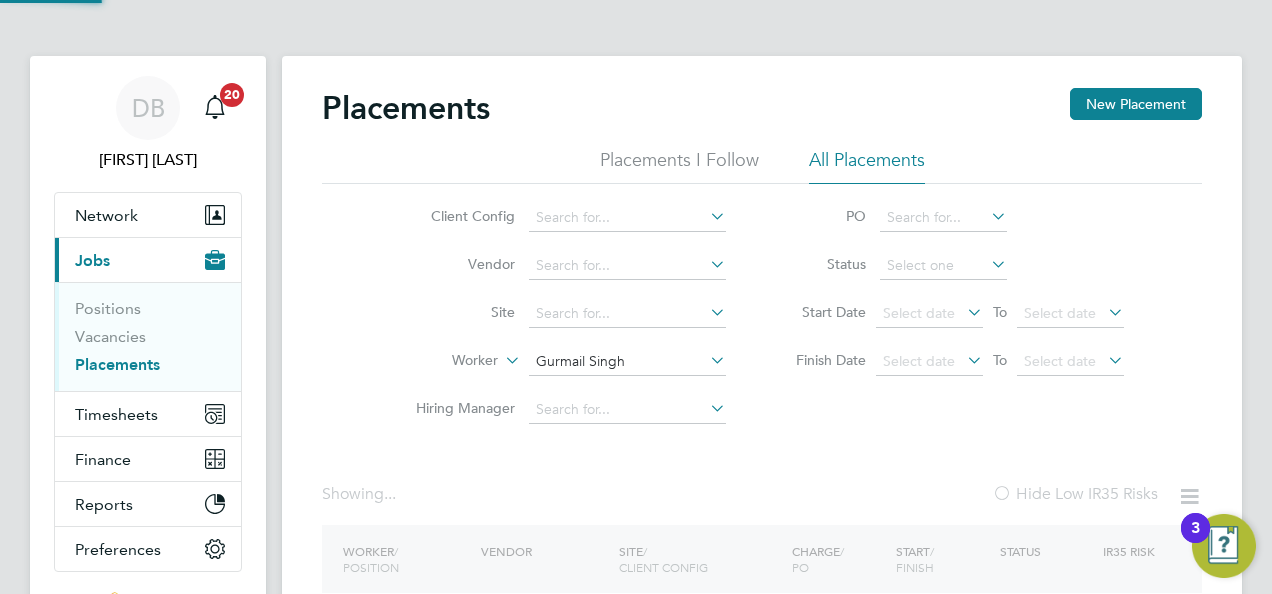 type 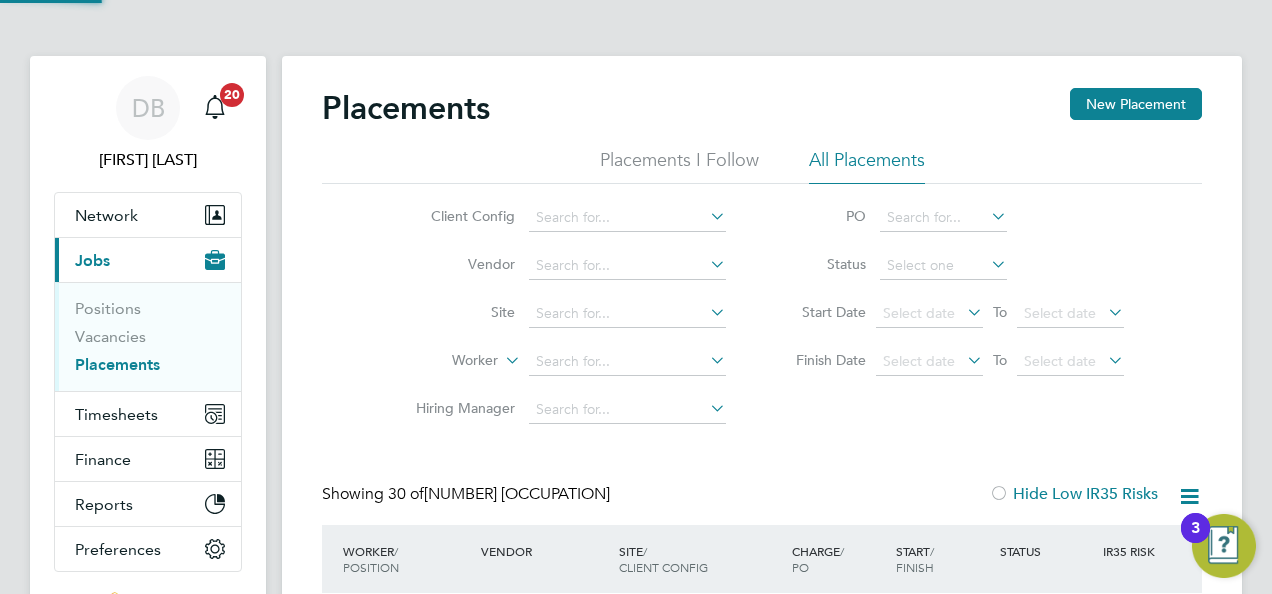 scroll, scrollTop: 10, scrollLeft: 10, axis: both 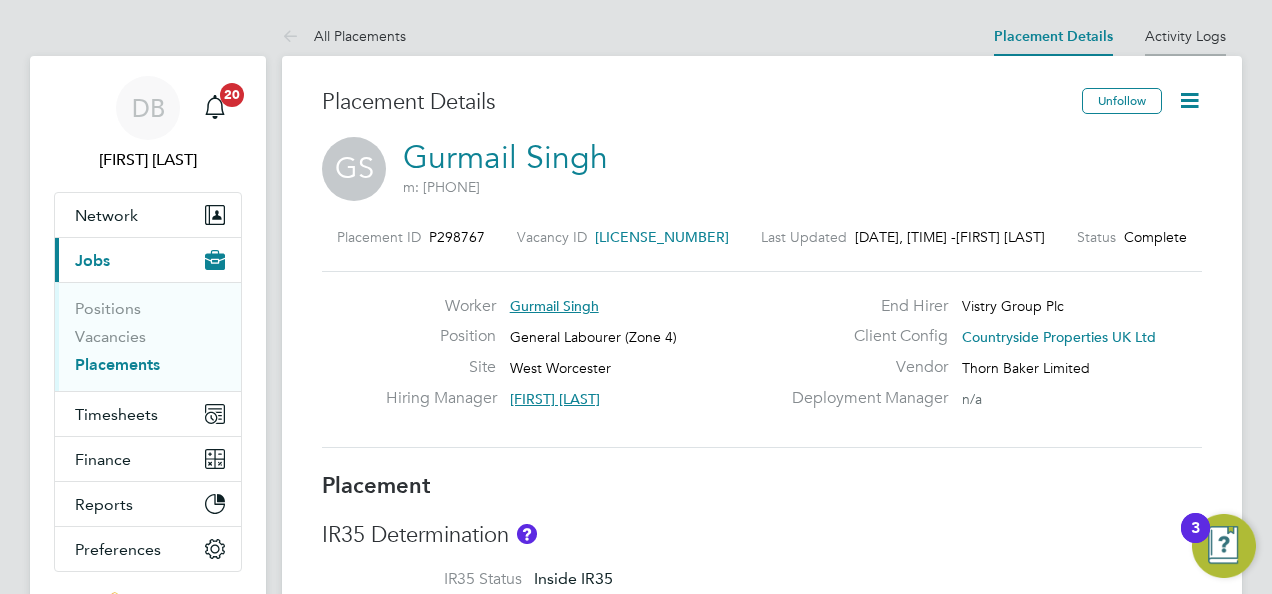 click on "Activity Logs" at bounding box center [1185, 36] 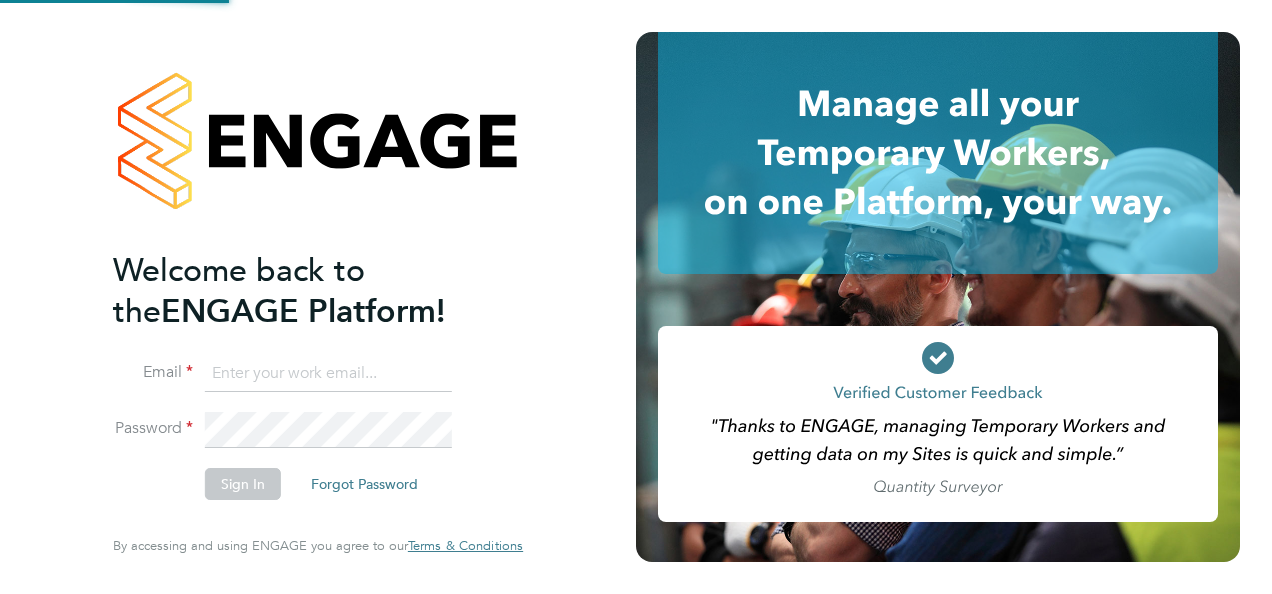 scroll, scrollTop: 0, scrollLeft: 0, axis: both 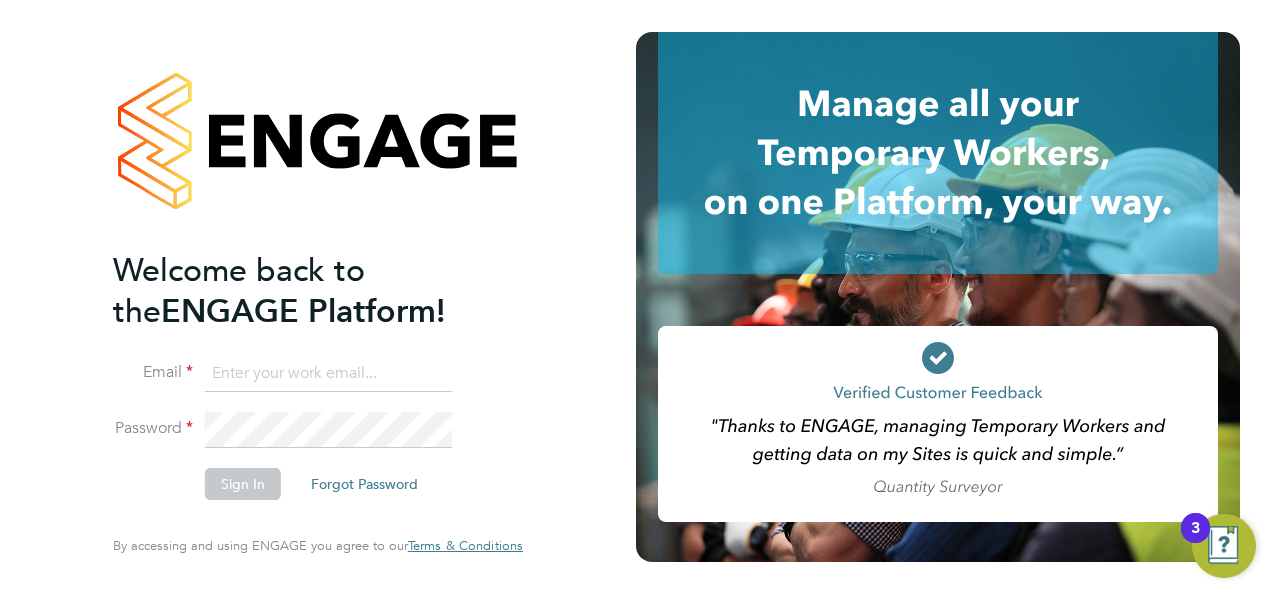type on "daniel.bassett@thornbaker.co.uk" 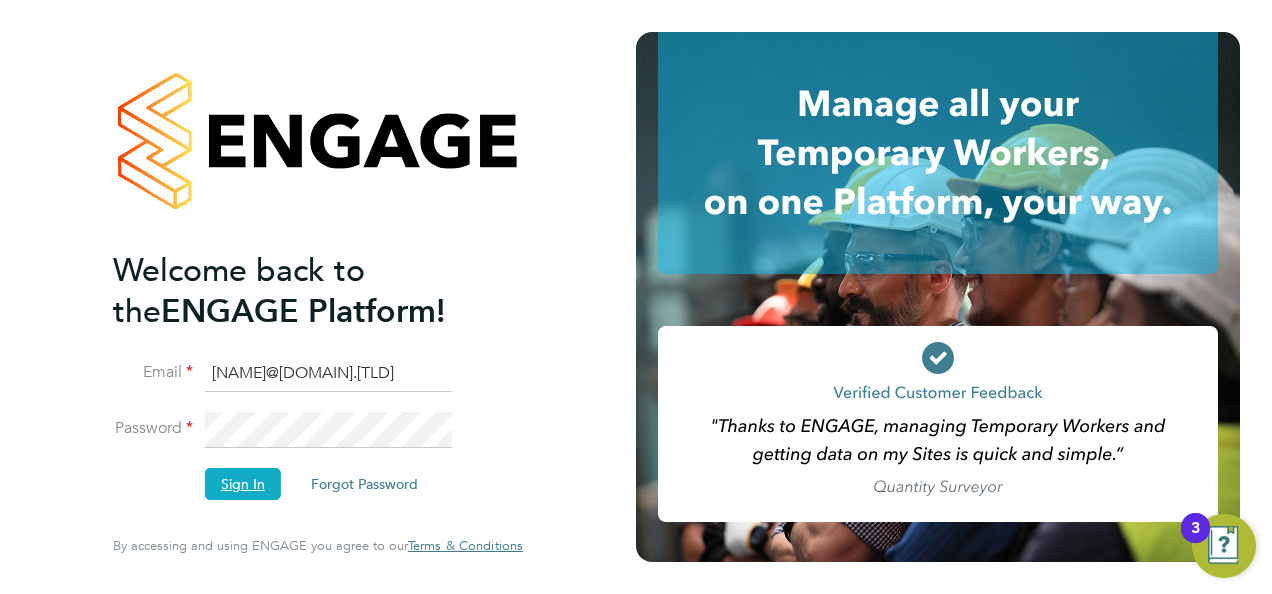 click on "Sign In" 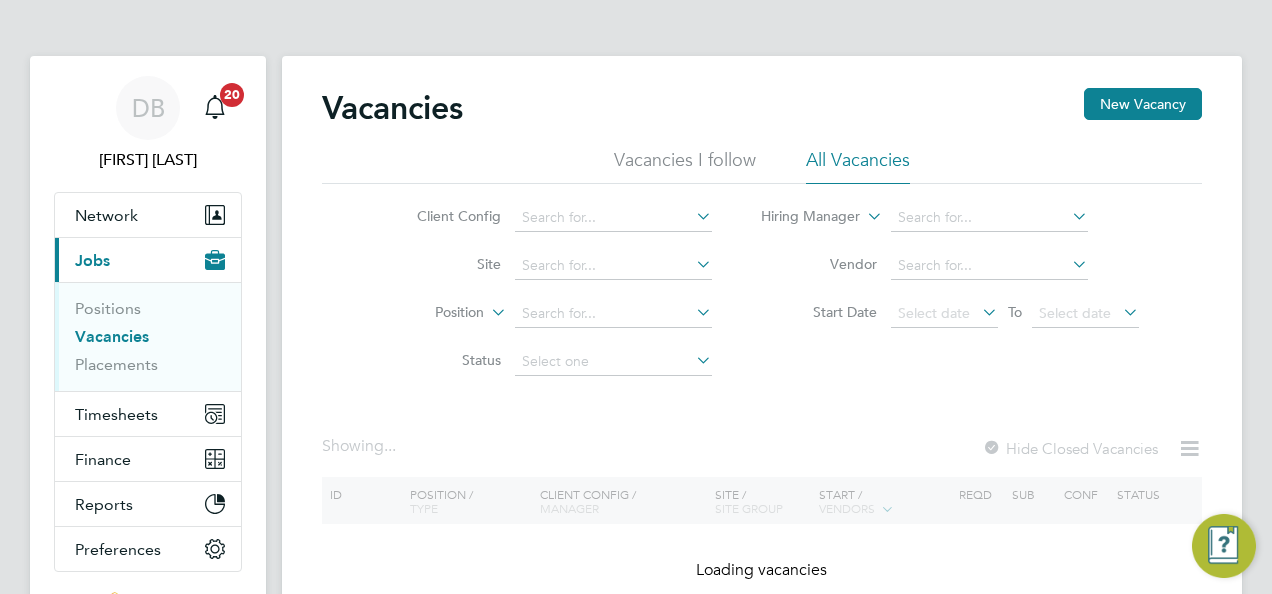 scroll, scrollTop: 0, scrollLeft: 0, axis: both 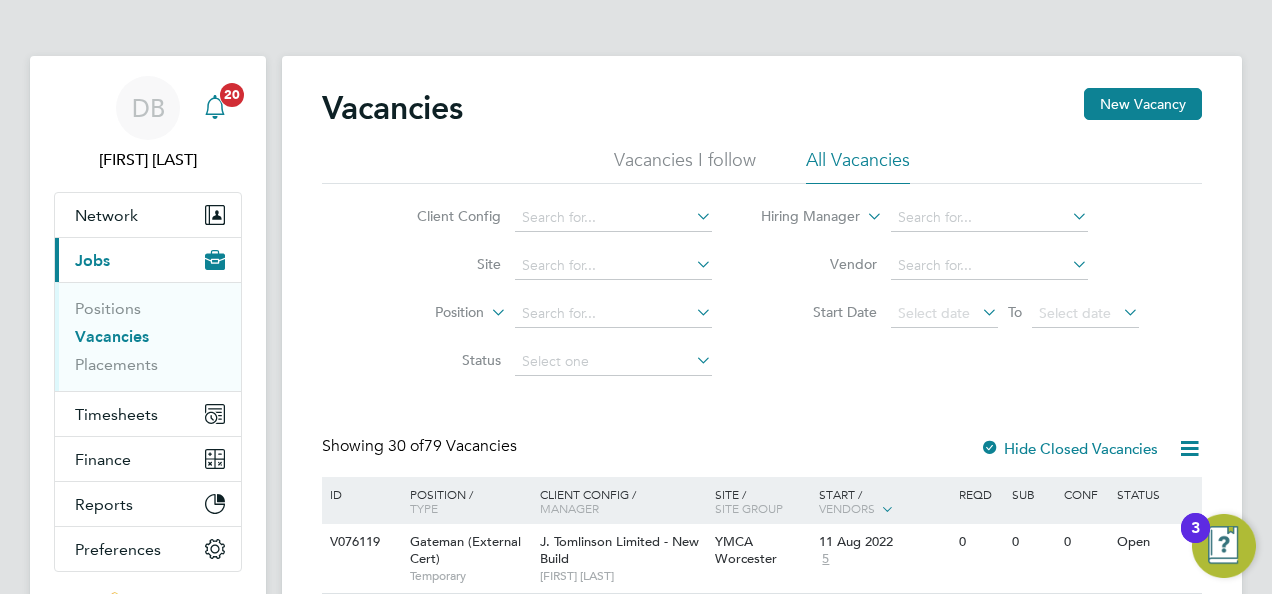 click at bounding box center (215, 108) 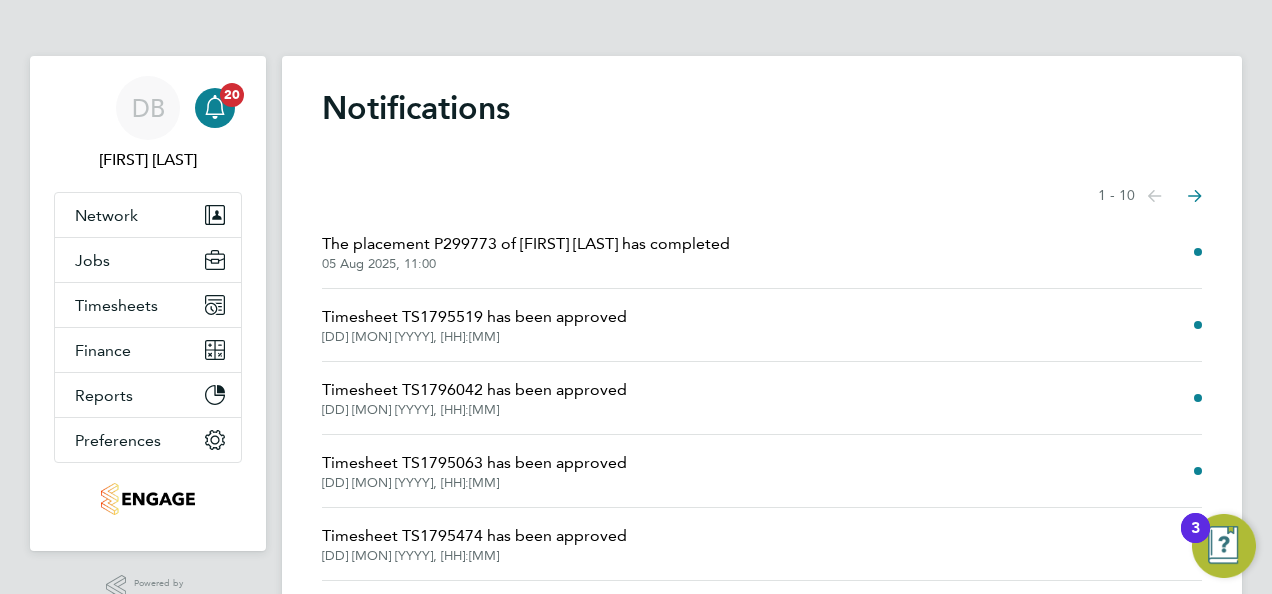 click on "Timesheet TS1795519 has been approved" 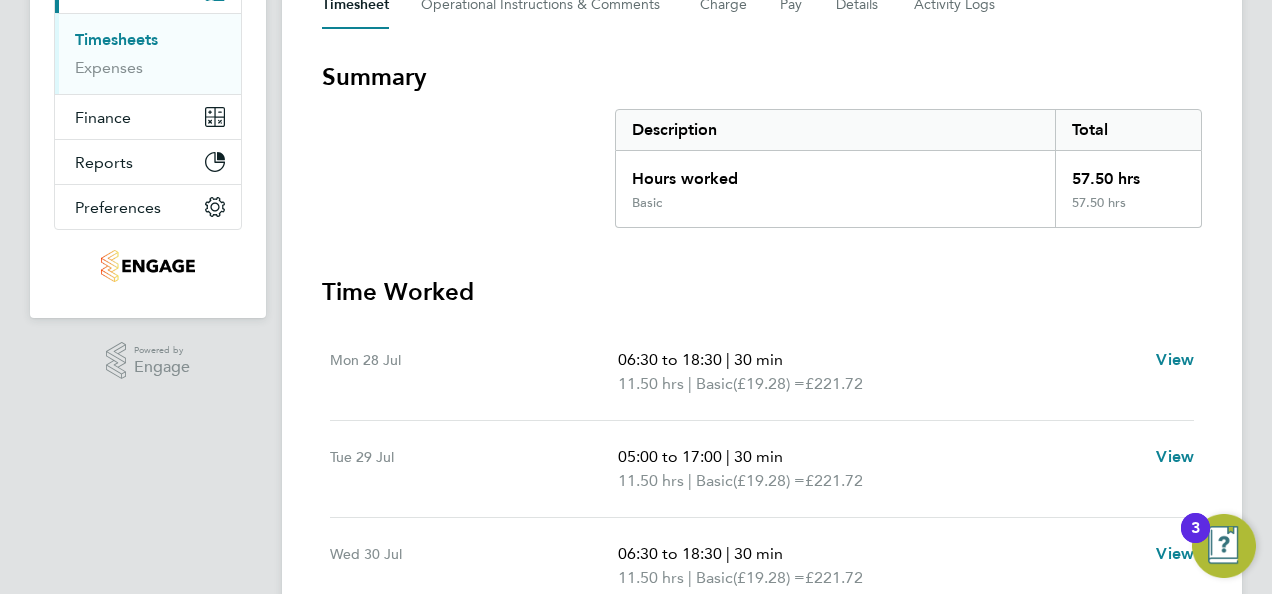 scroll, scrollTop: 100, scrollLeft: 0, axis: vertical 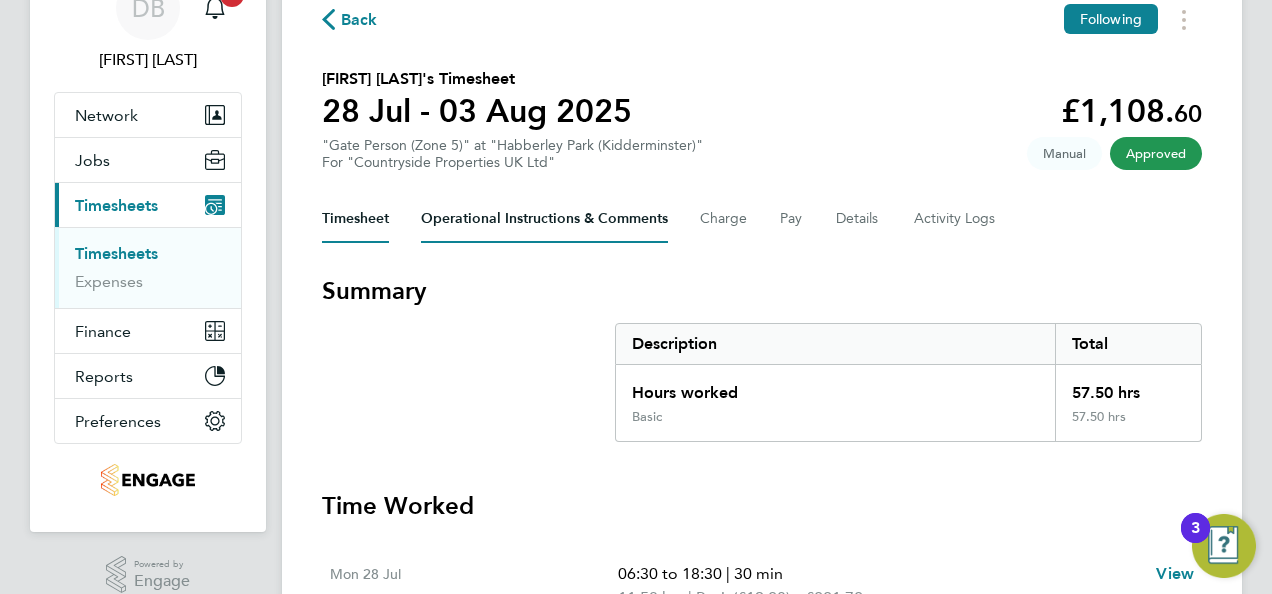click on "Operational Instructions & Comments" at bounding box center (544, 219) 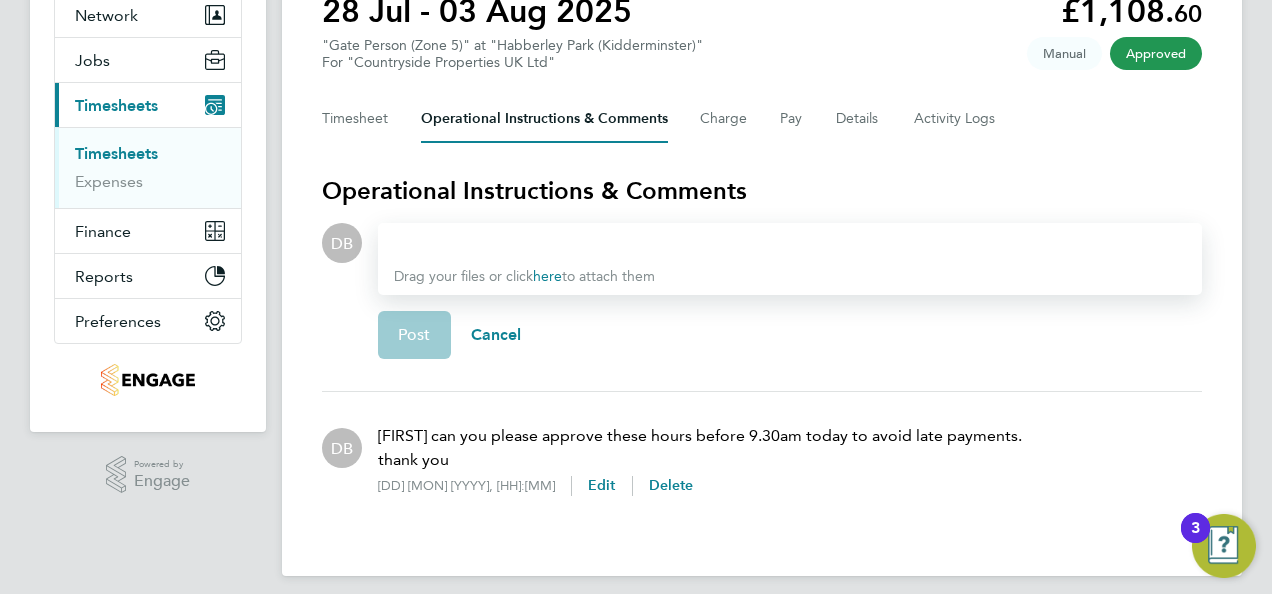 scroll, scrollTop: 0, scrollLeft: 0, axis: both 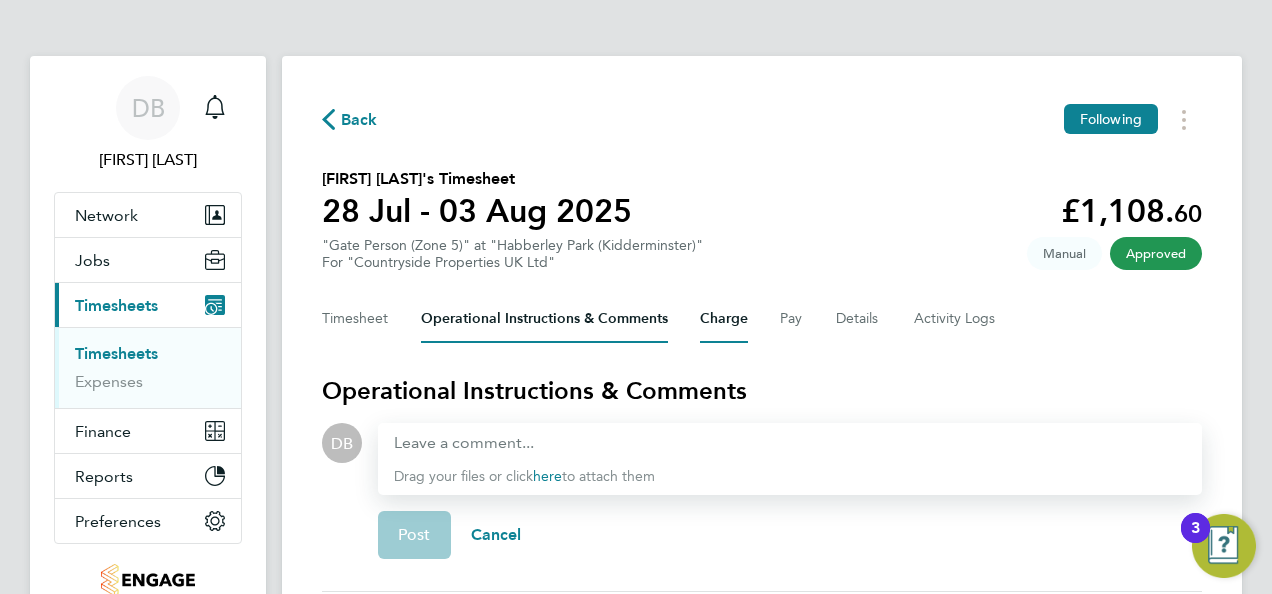 click on "Charge" at bounding box center (724, 319) 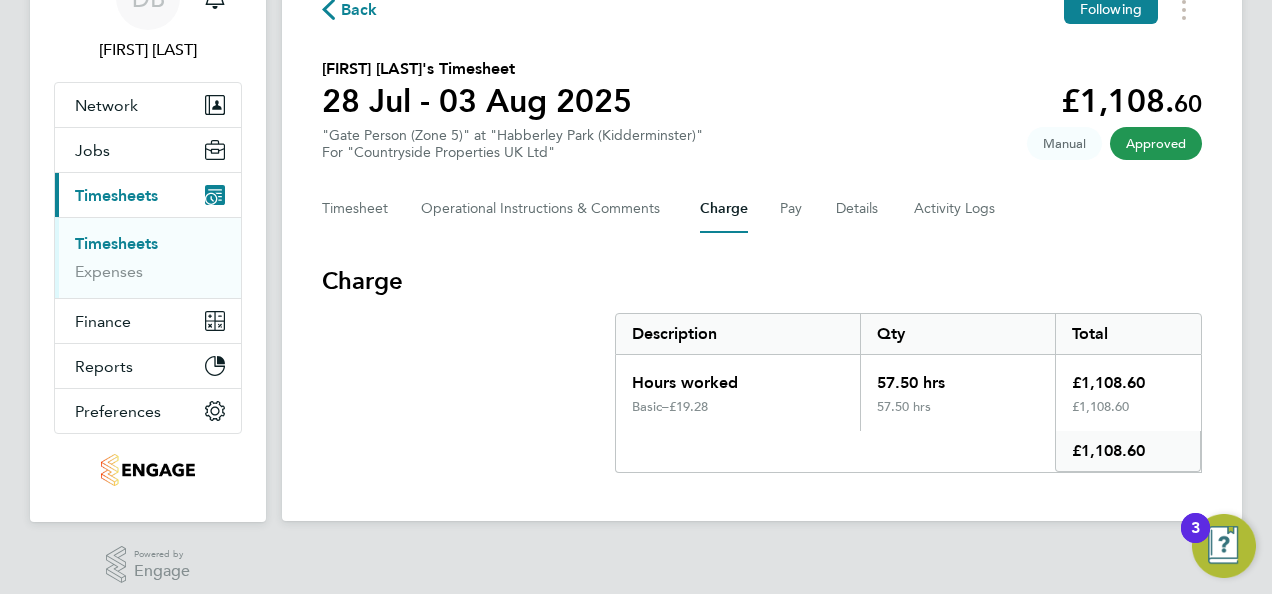 scroll, scrollTop: 121, scrollLeft: 0, axis: vertical 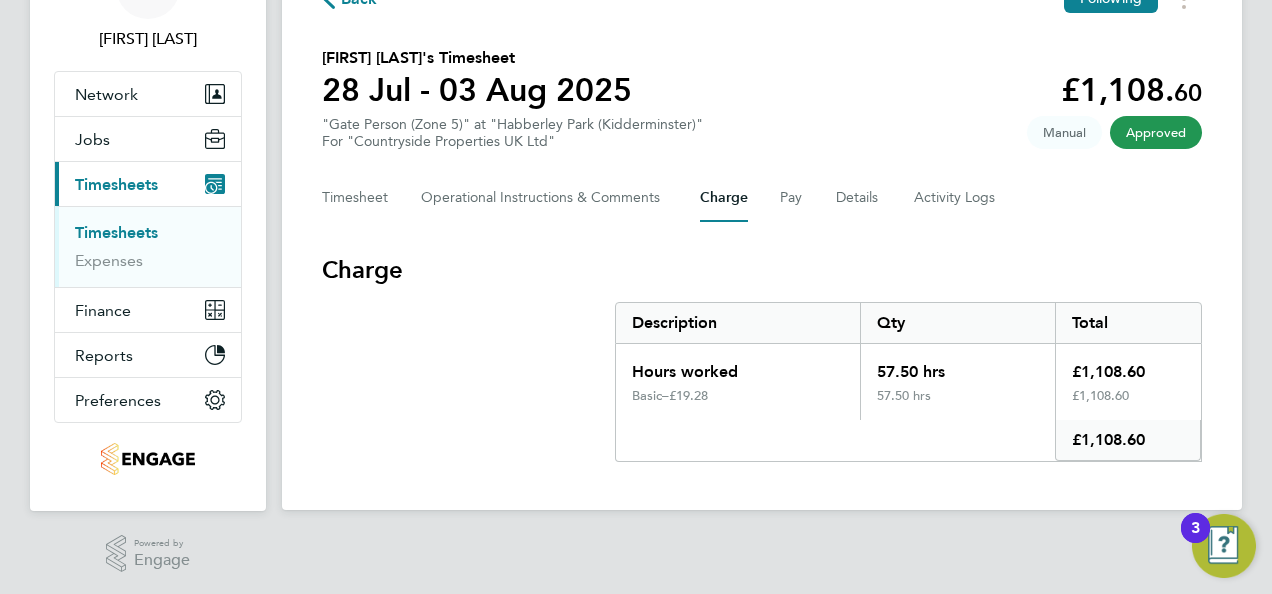 click on "Timesheets" at bounding box center (116, 184) 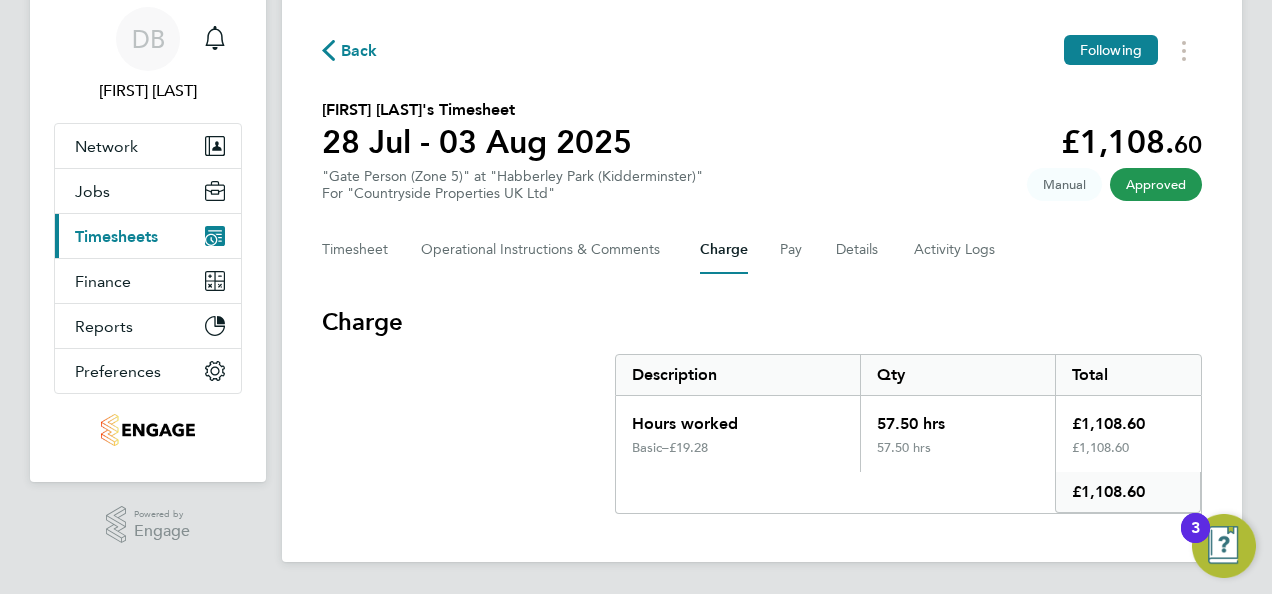 scroll, scrollTop: 67, scrollLeft: 0, axis: vertical 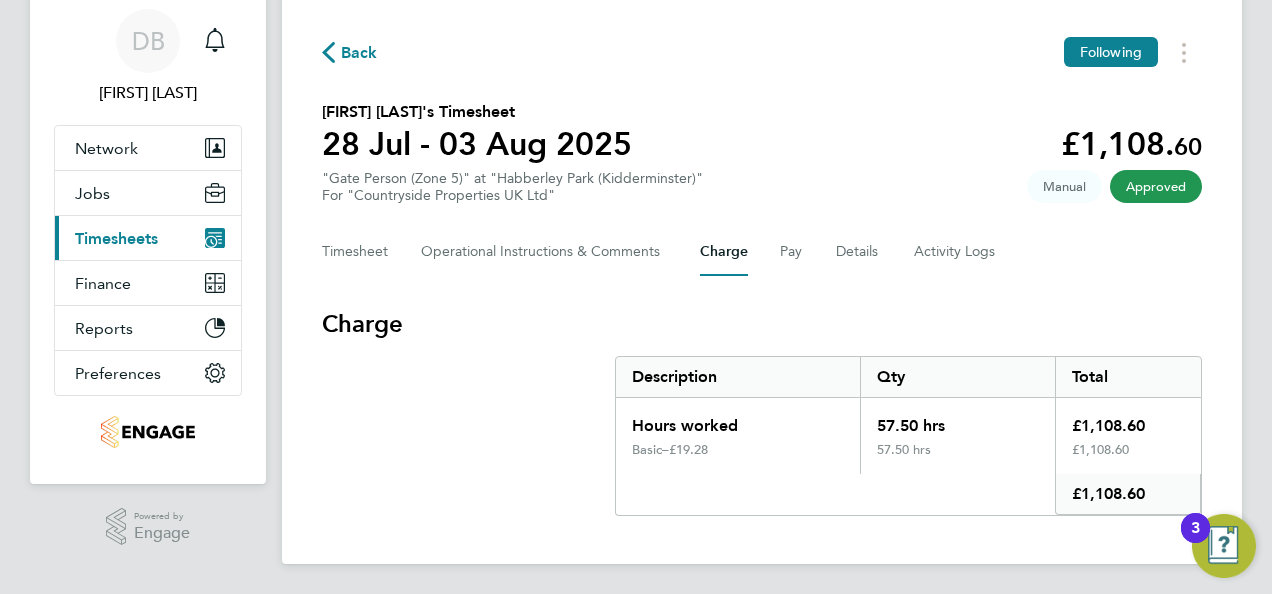 click on "Timesheets" at bounding box center (116, 238) 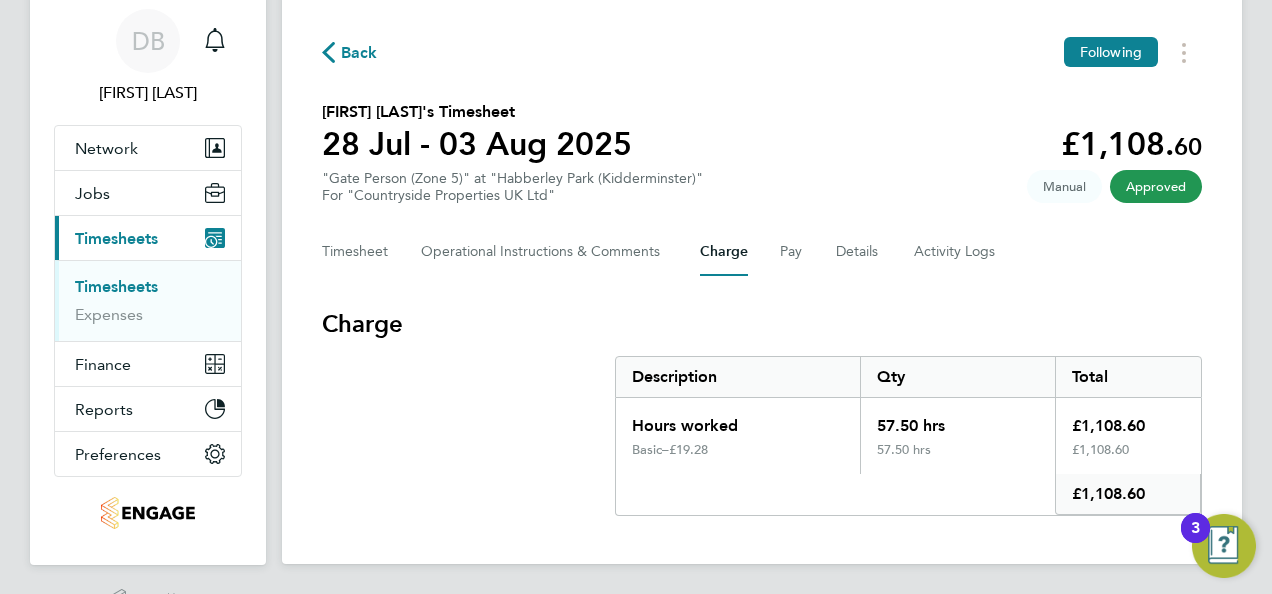 click on "Timesheets" at bounding box center (116, 238) 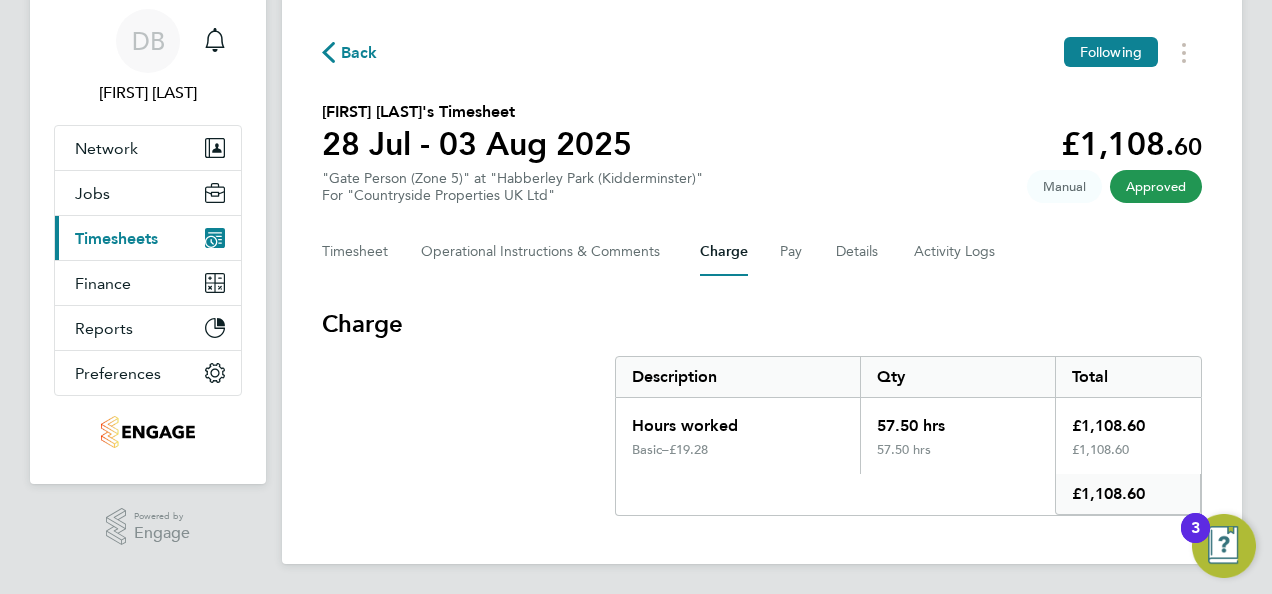 click on "Timesheets" at bounding box center (116, 238) 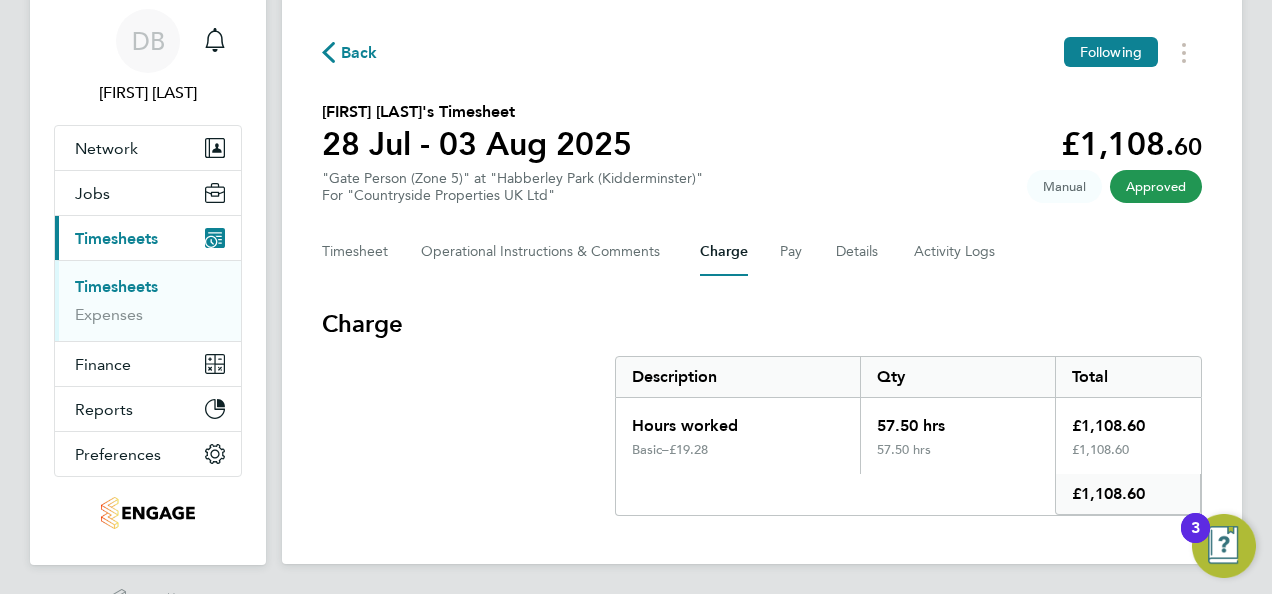 click on "Timesheets" at bounding box center [116, 286] 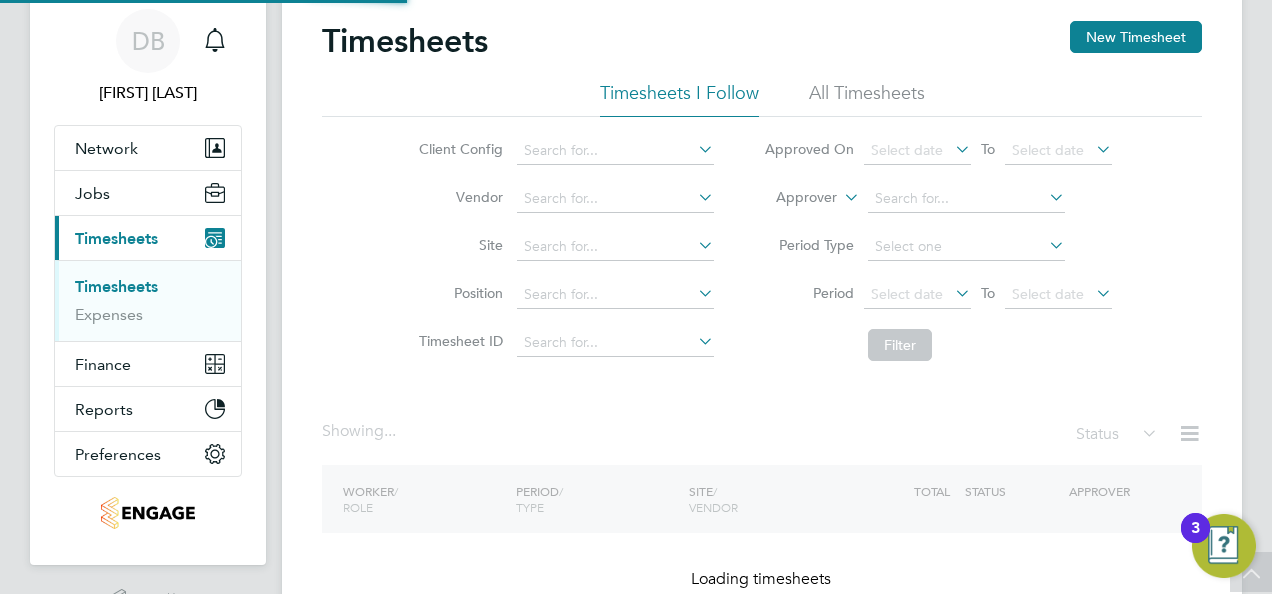 scroll, scrollTop: 0, scrollLeft: 0, axis: both 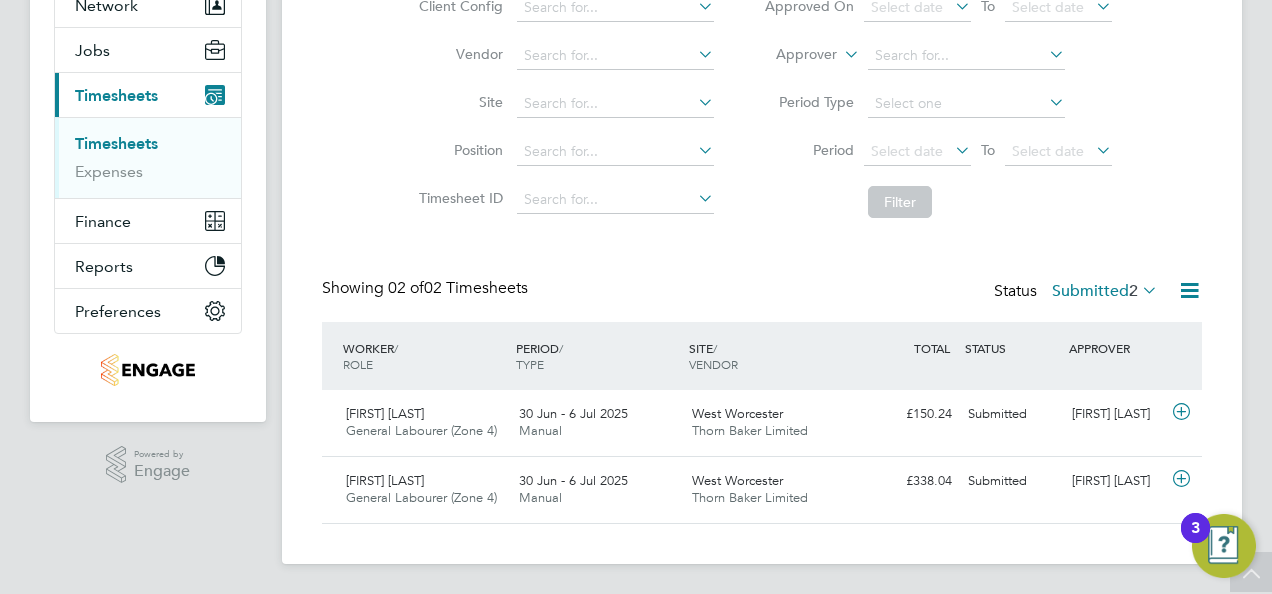 click on "Submitted  2" 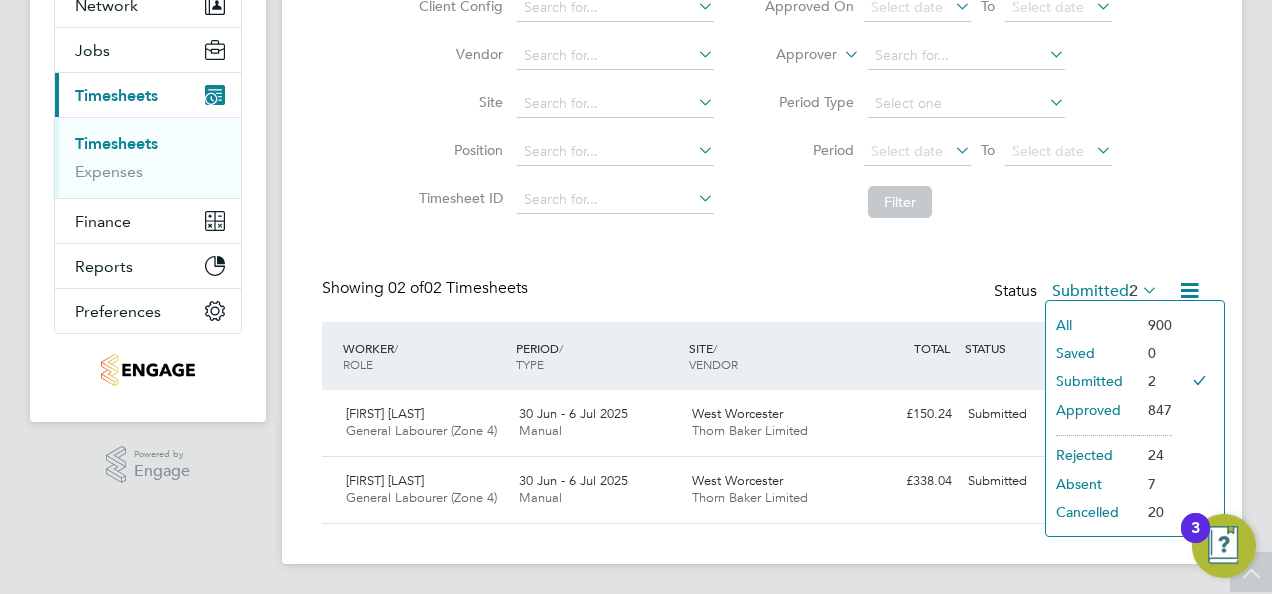 click on "Approved" 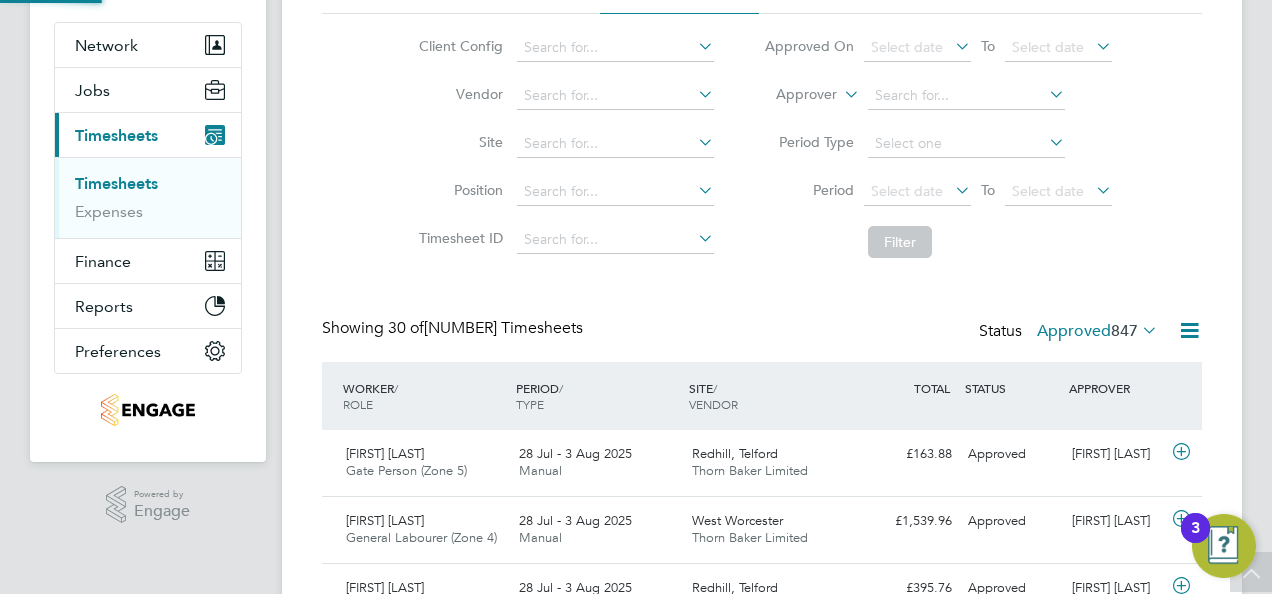 scroll, scrollTop: 210, scrollLeft: 0, axis: vertical 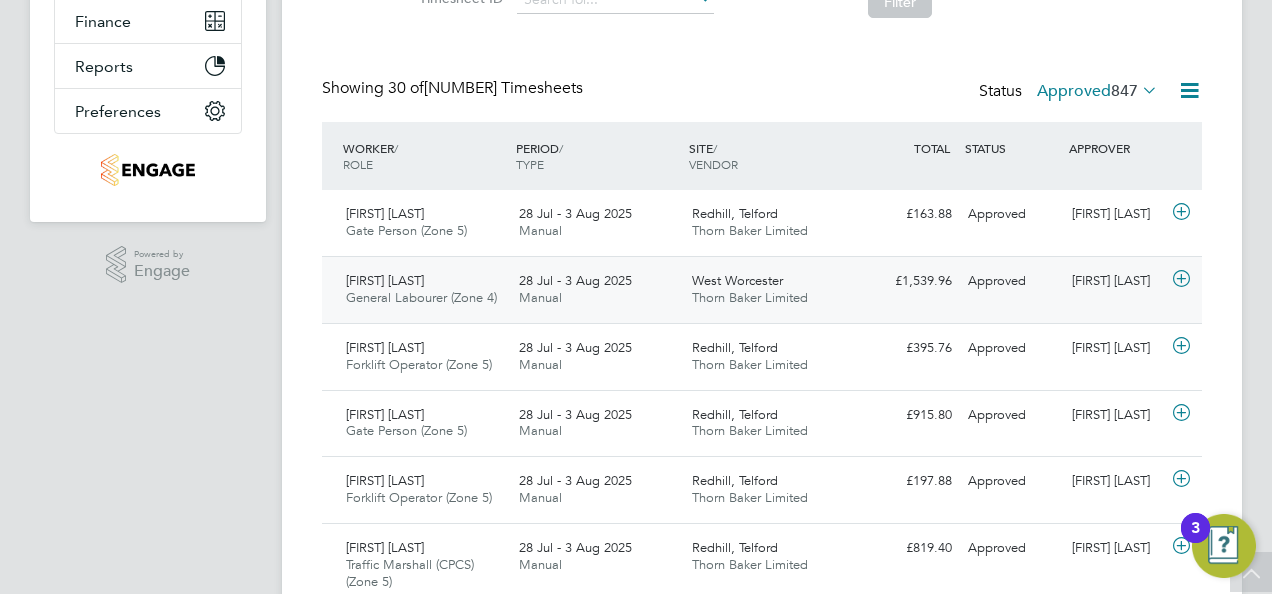 click on "Shane Wade" 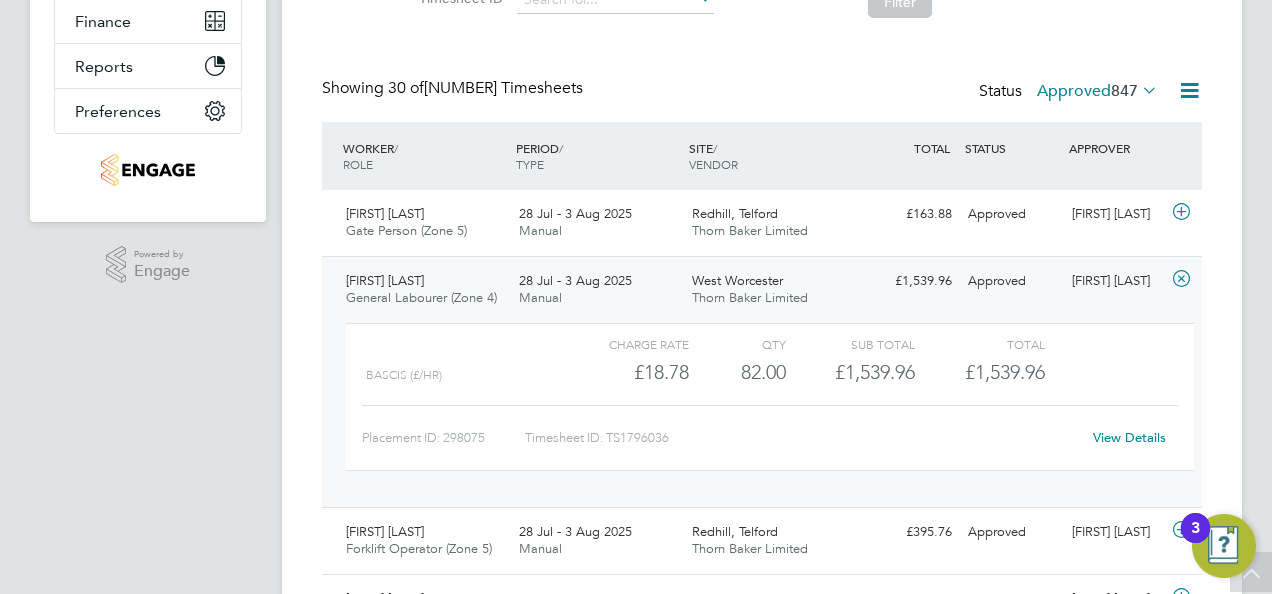 click on "View Details" 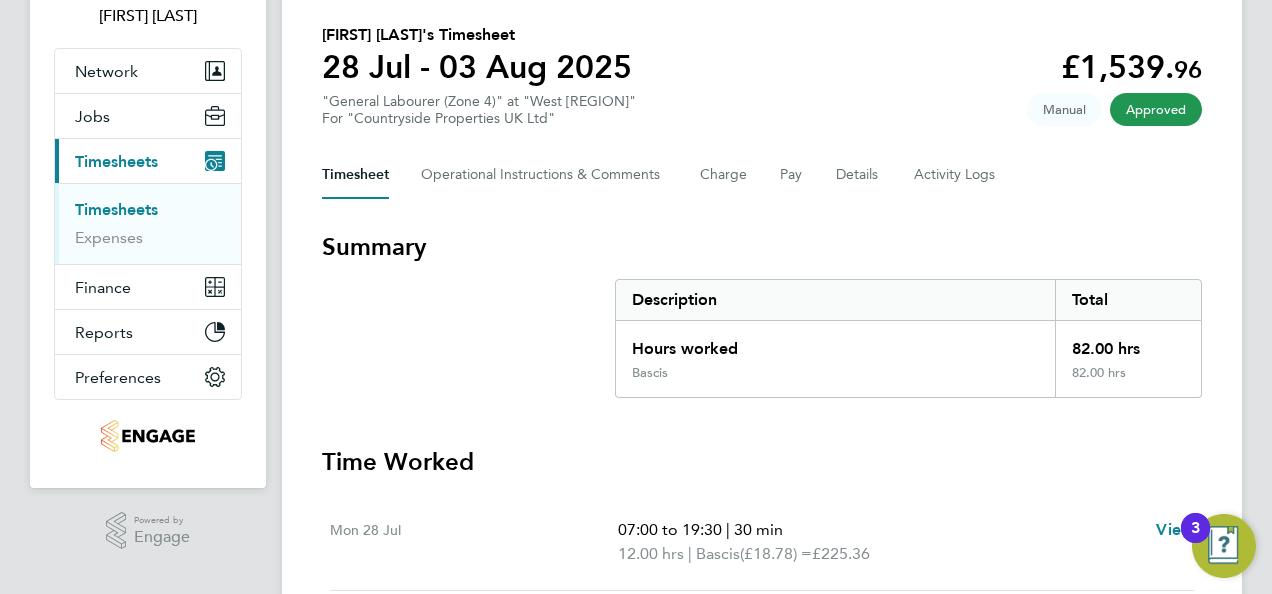 scroll, scrollTop: 100, scrollLeft: 0, axis: vertical 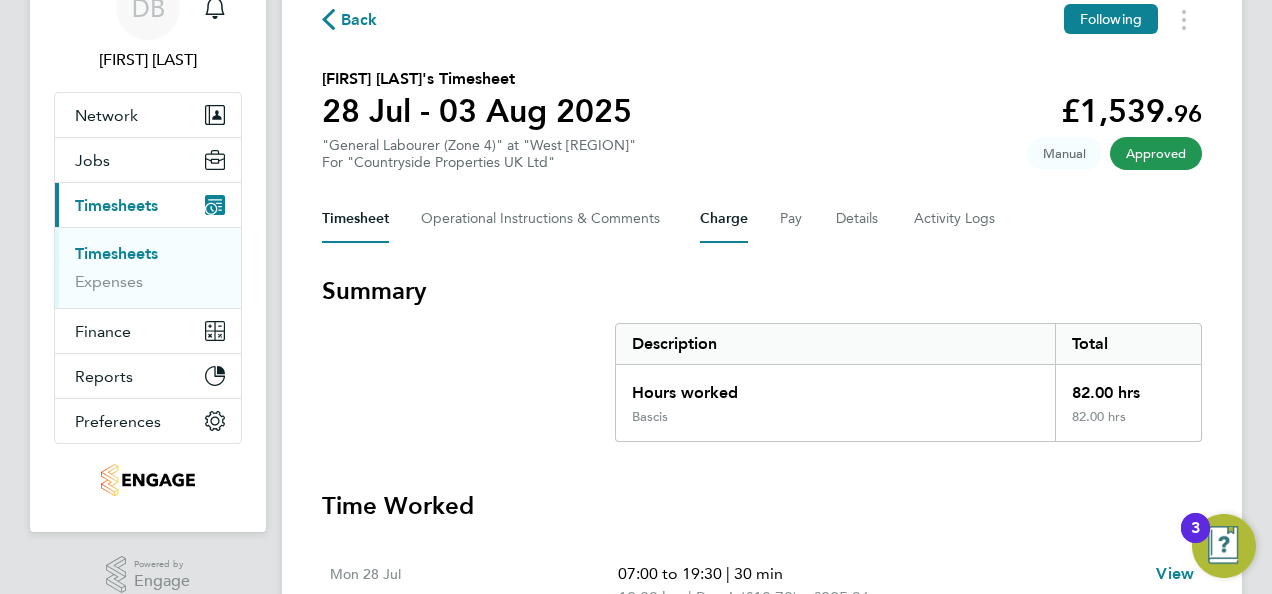 click on "Charge" at bounding box center (724, 219) 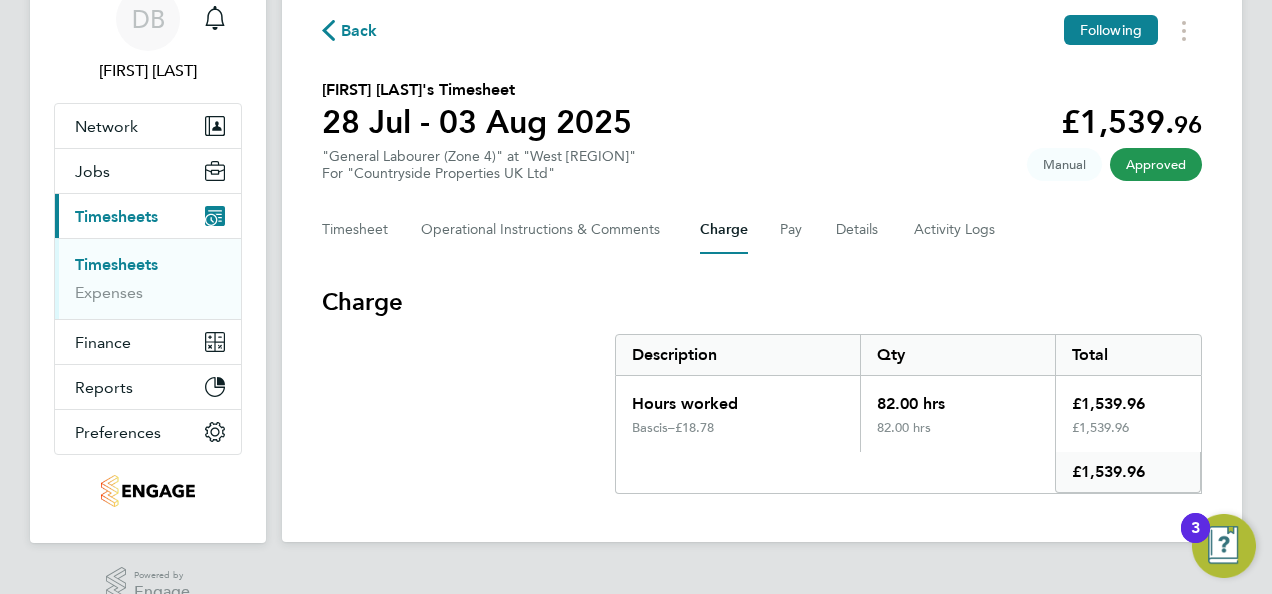scroll, scrollTop: 121, scrollLeft: 0, axis: vertical 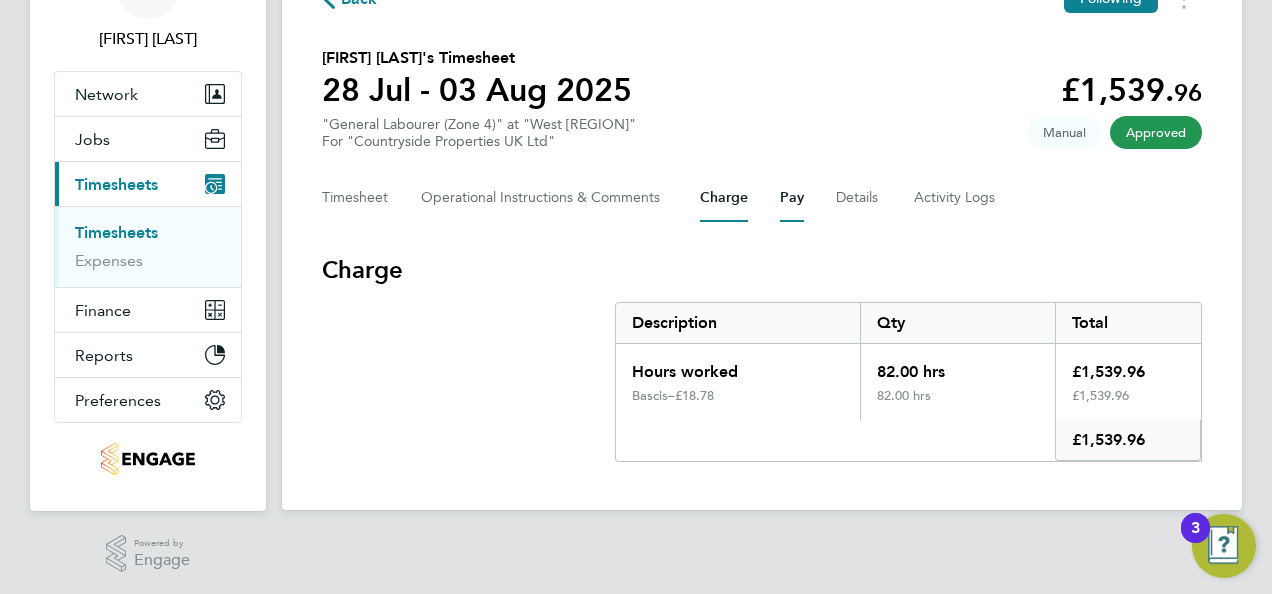click on "Pay" at bounding box center (792, 198) 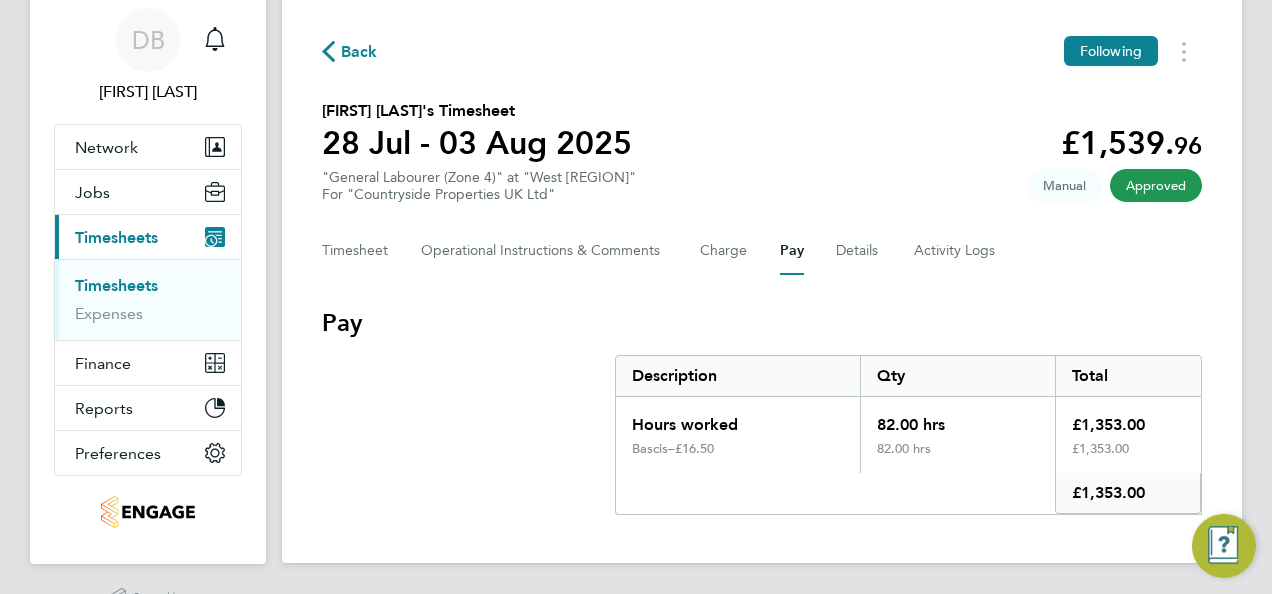 scroll, scrollTop: 121, scrollLeft: 0, axis: vertical 